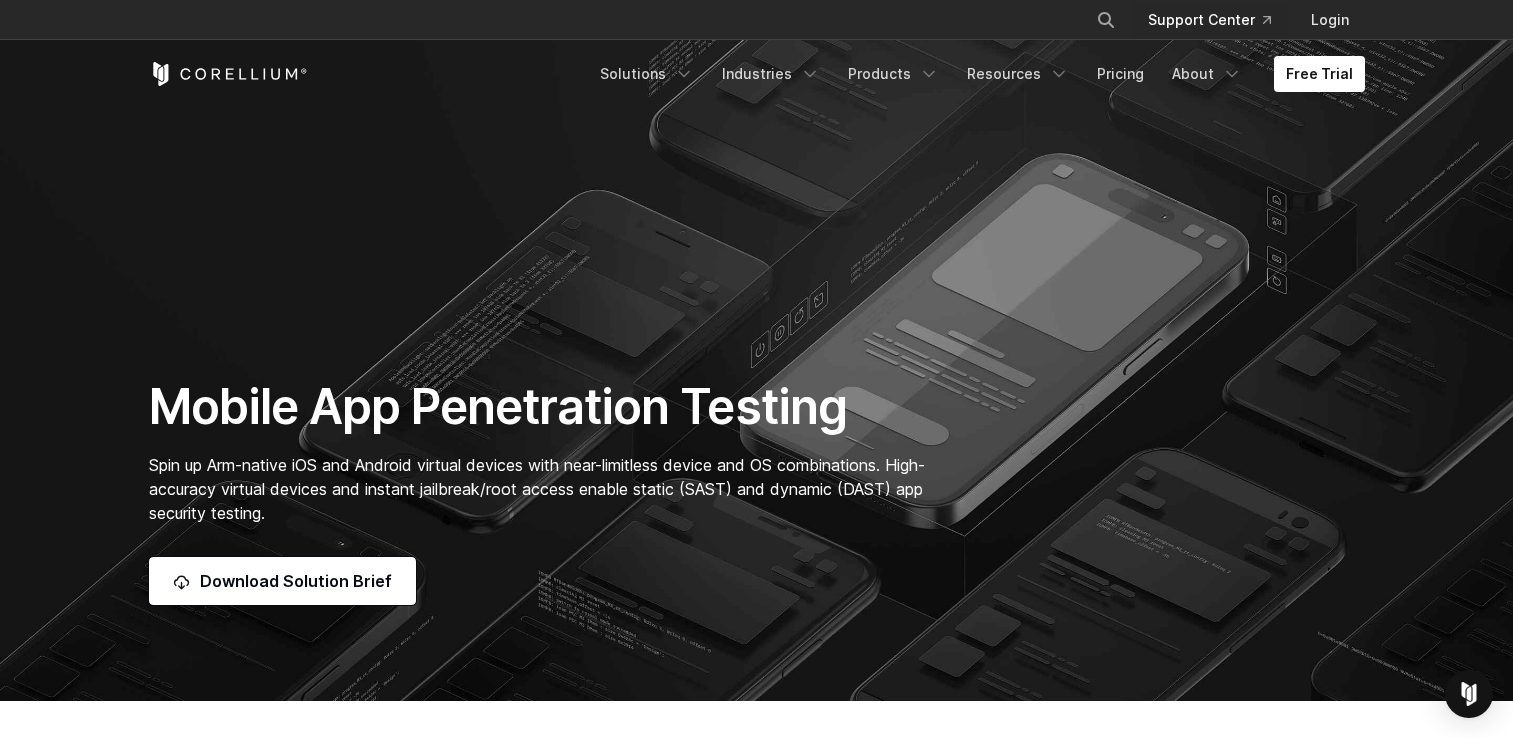 scroll, scrollTop: 0, scrollLeft: 0, axis: both 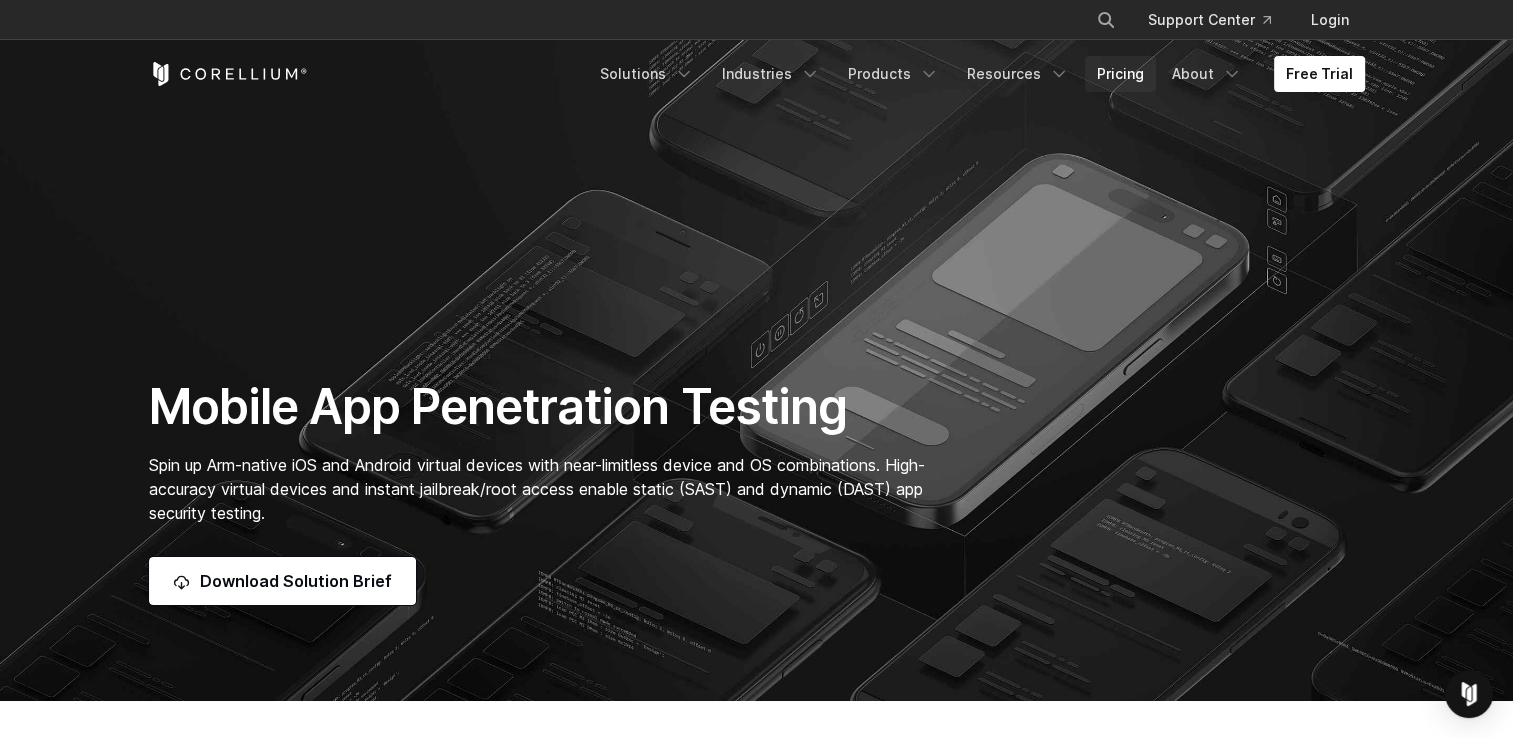 click on "Pricing" at bounding box center [1120, 74] 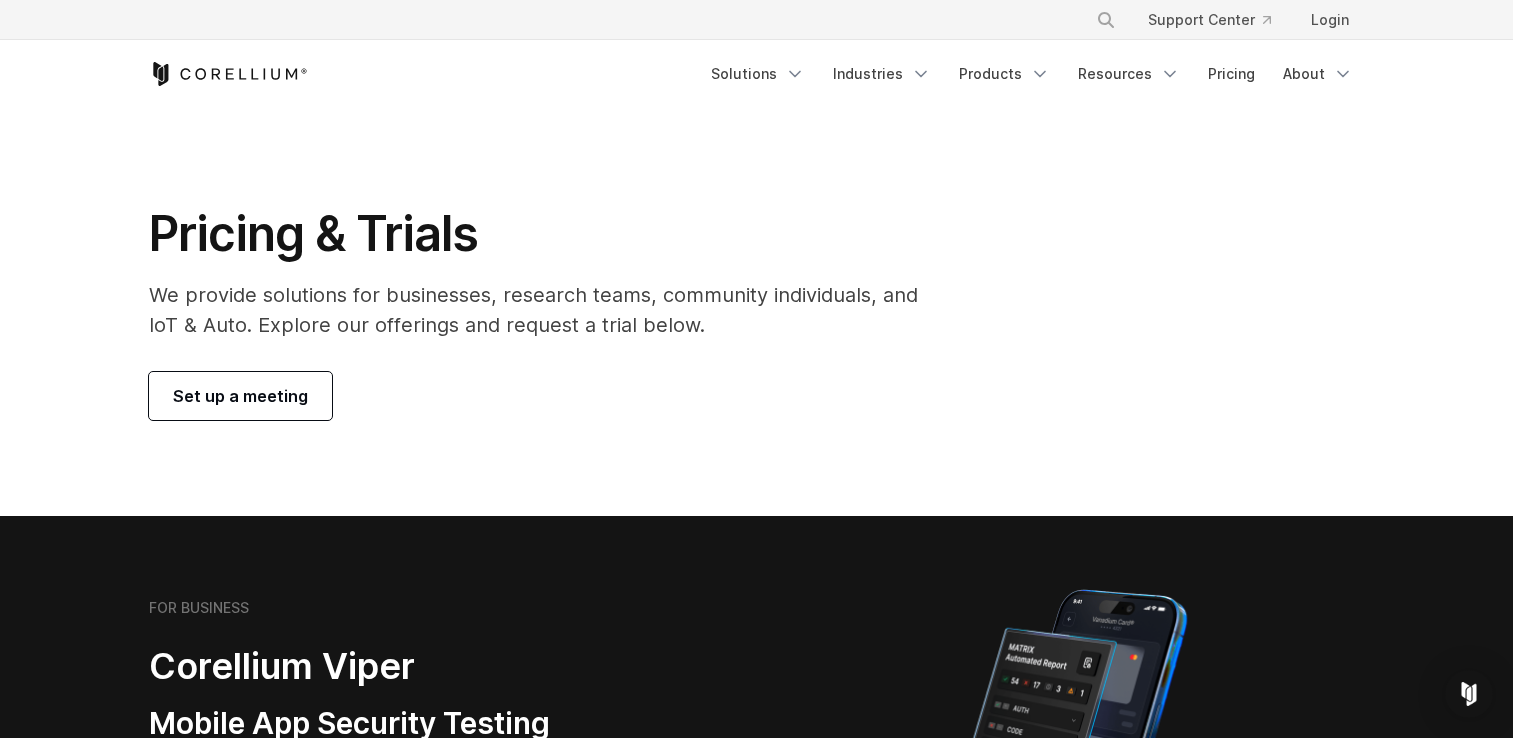 scroll, scrollTop: 0, scrollLeft: 0, axis: both 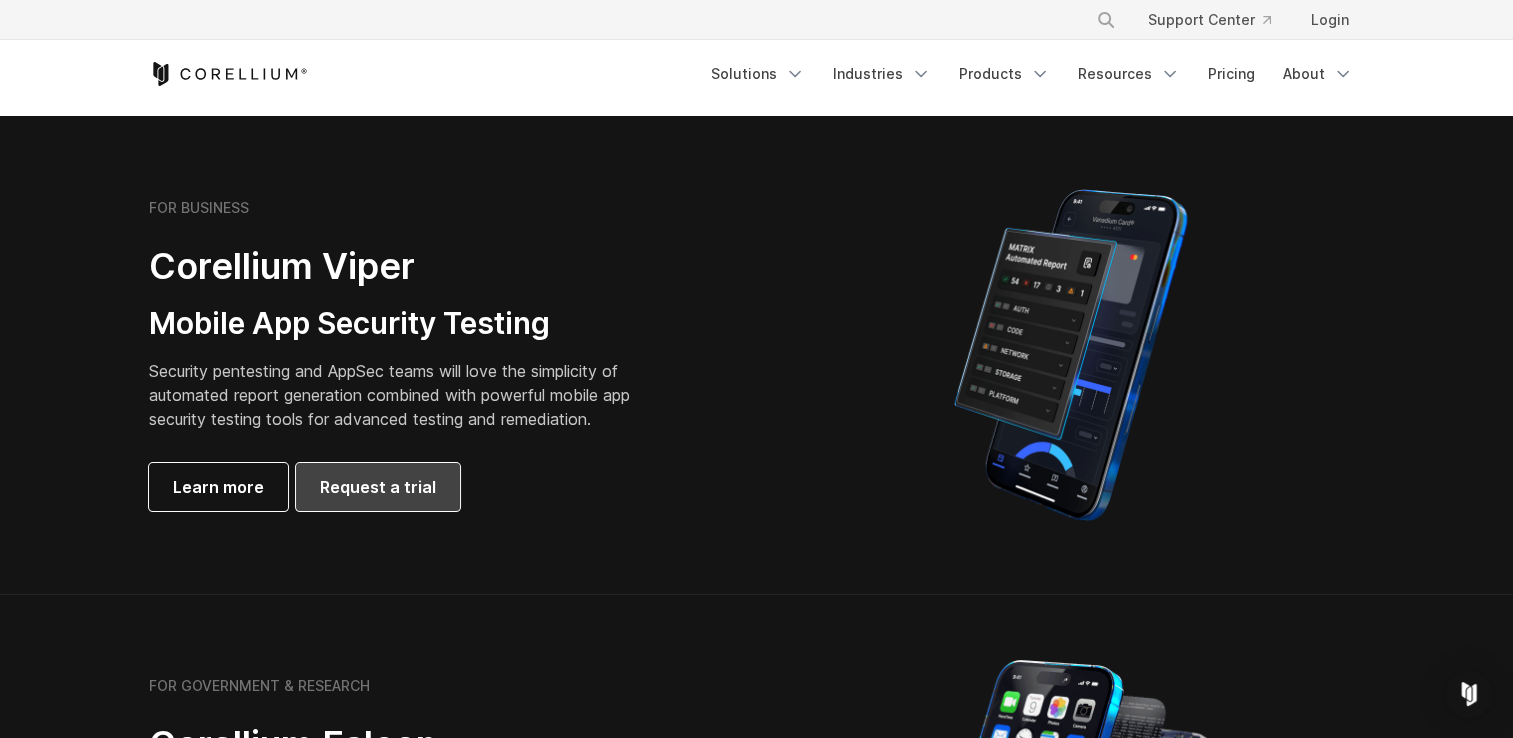 click on "Request a trial" at bounding box center (378, 487) 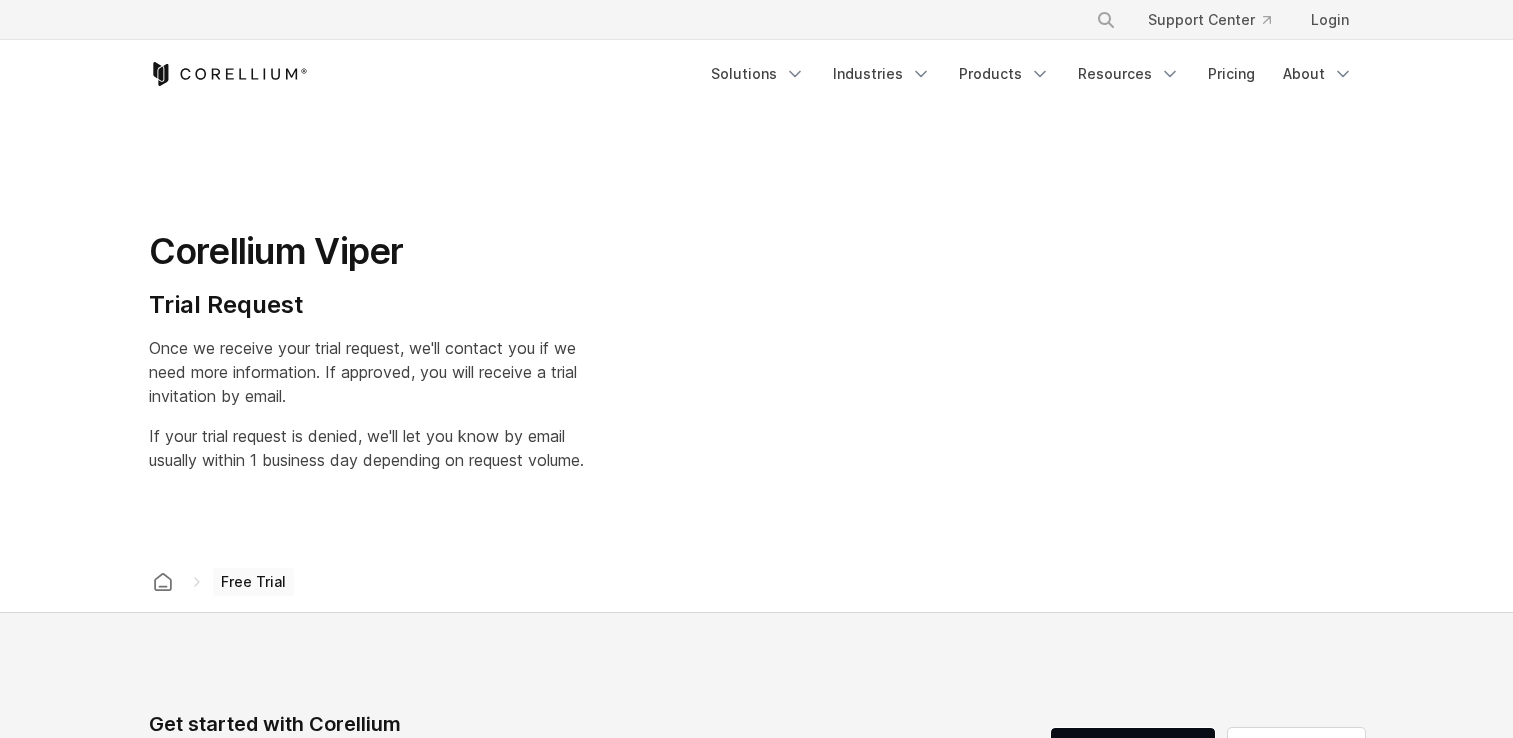 scroll, scrollTop: 0, scrollLeft: 0, axis: both 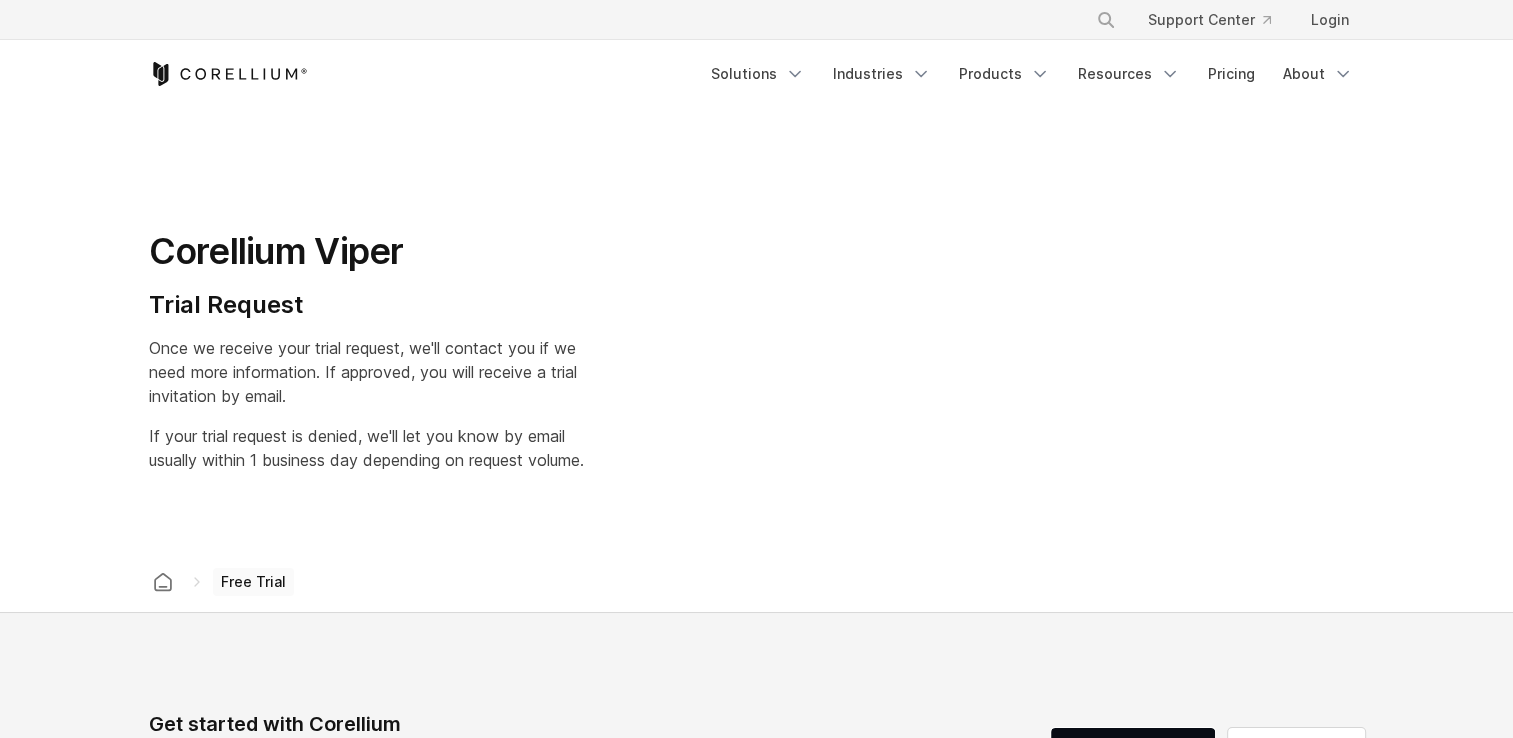 select on "**" 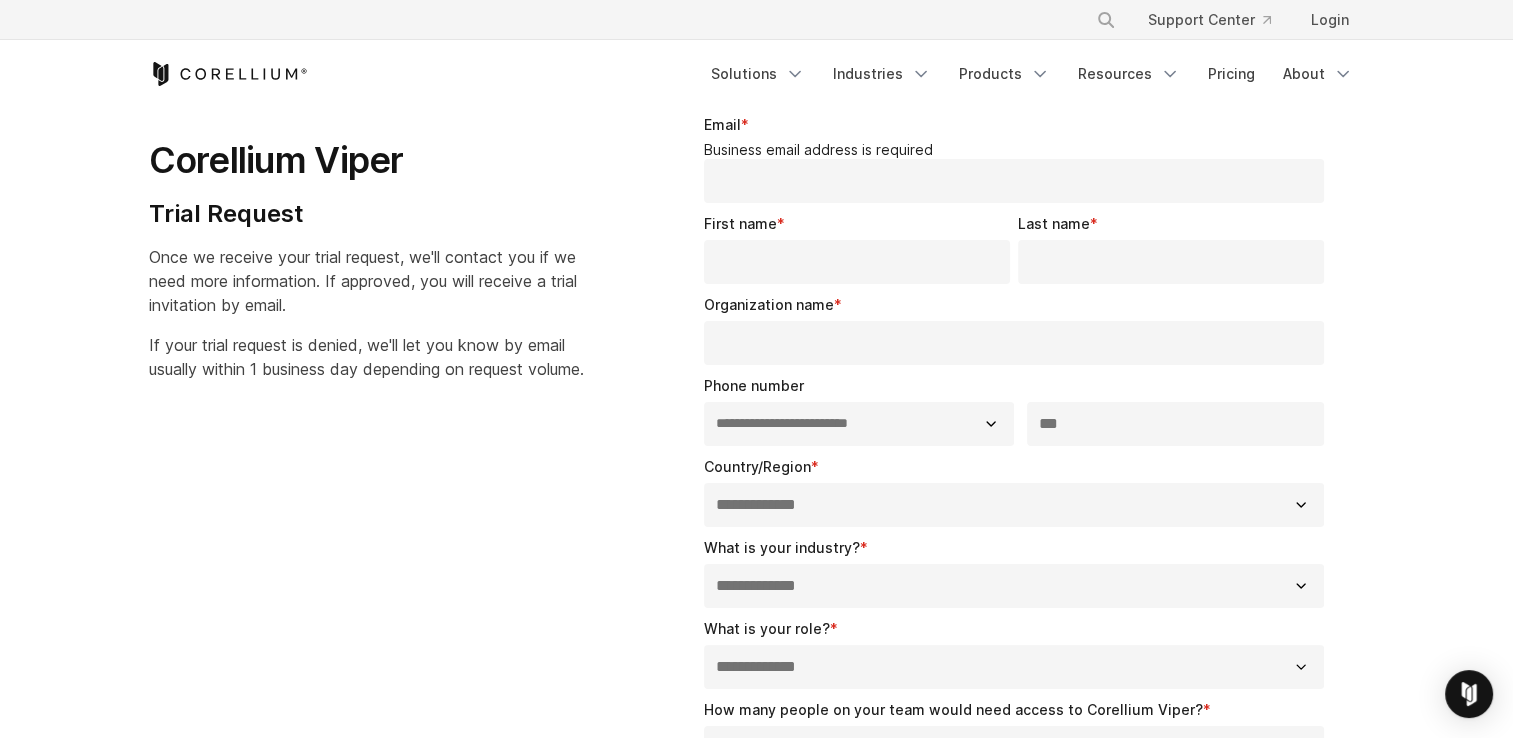 scroll, scrollTop: 0, scrollLeft: 0, axis: both 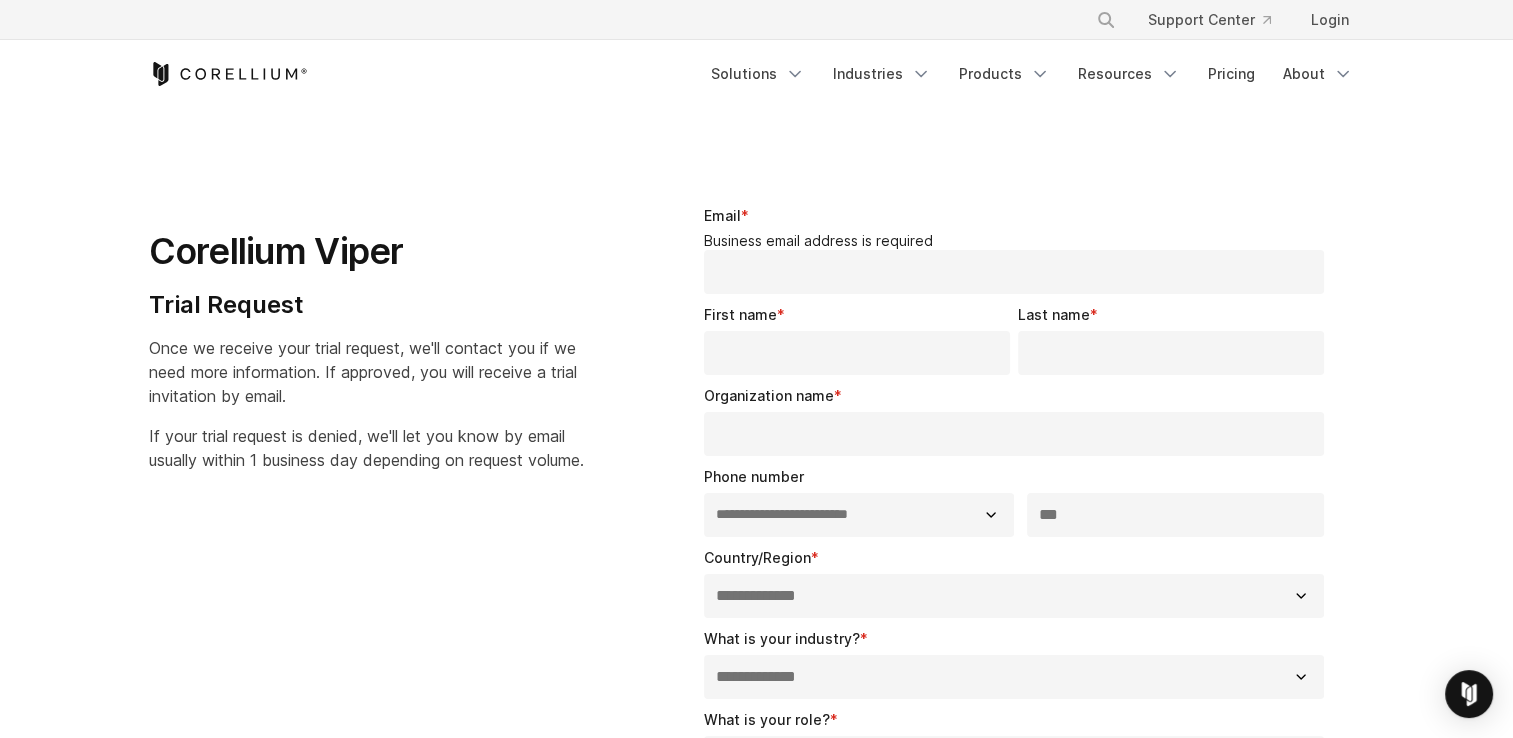 click on "Email *" at bounding box center [1014, 272] 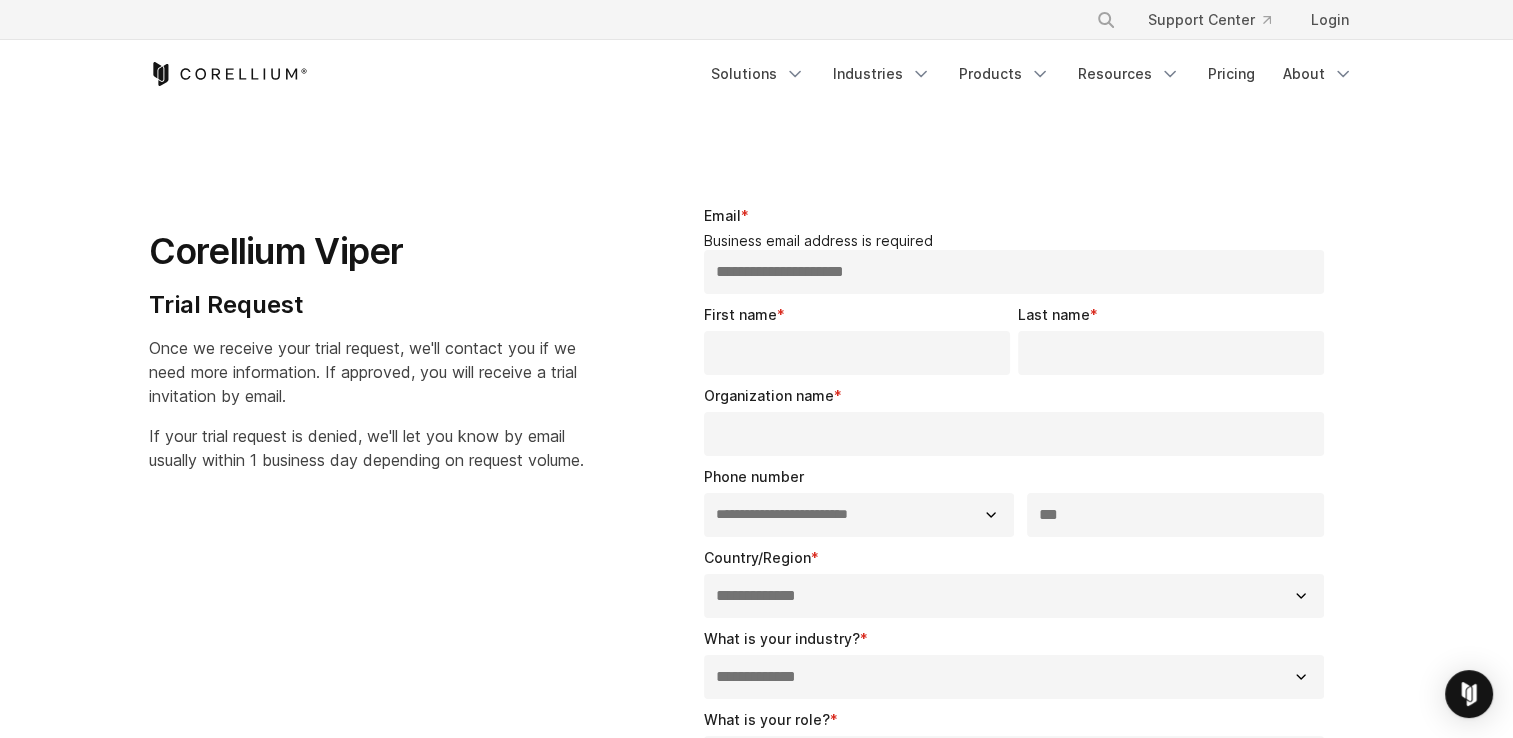 type on "**********" 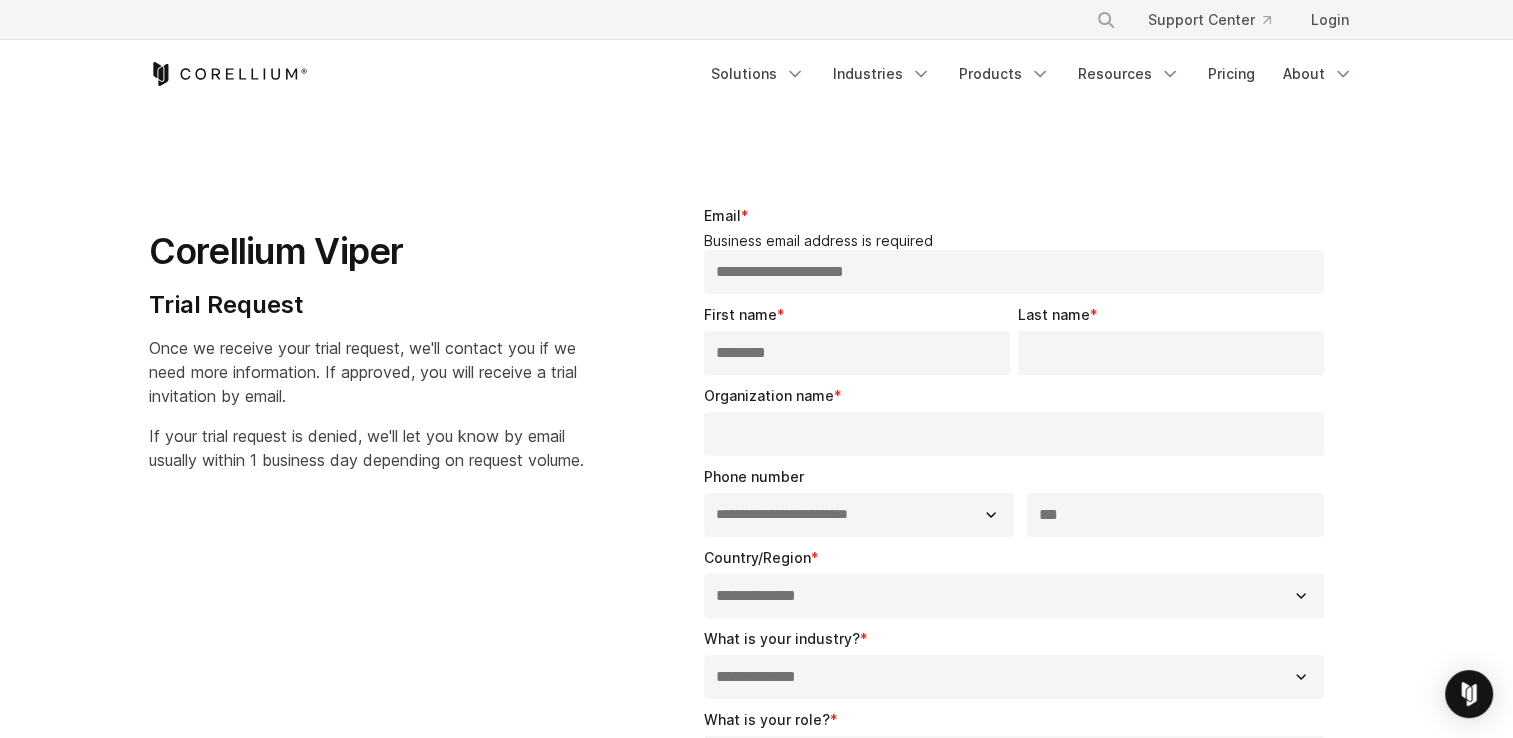 type on "********" 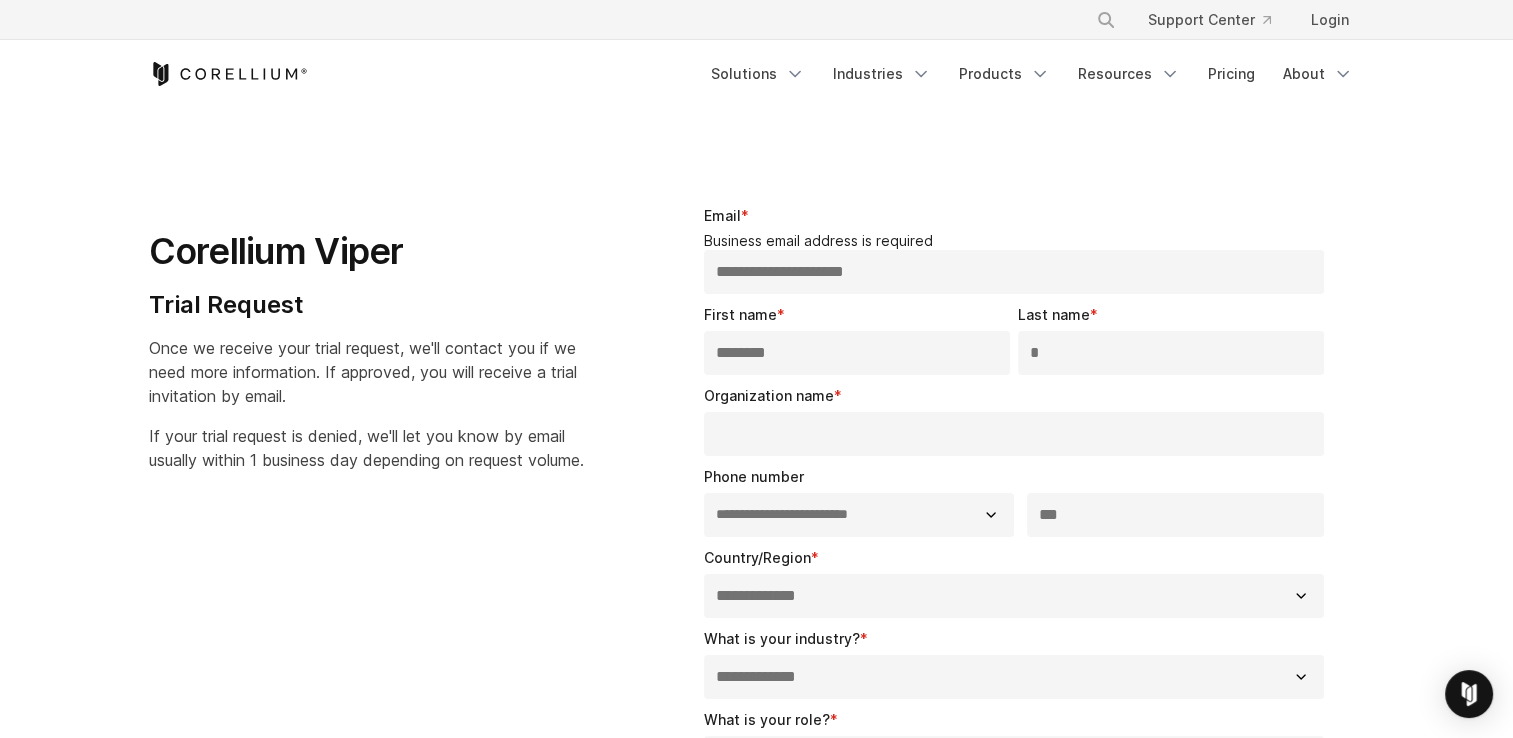 type on "*" 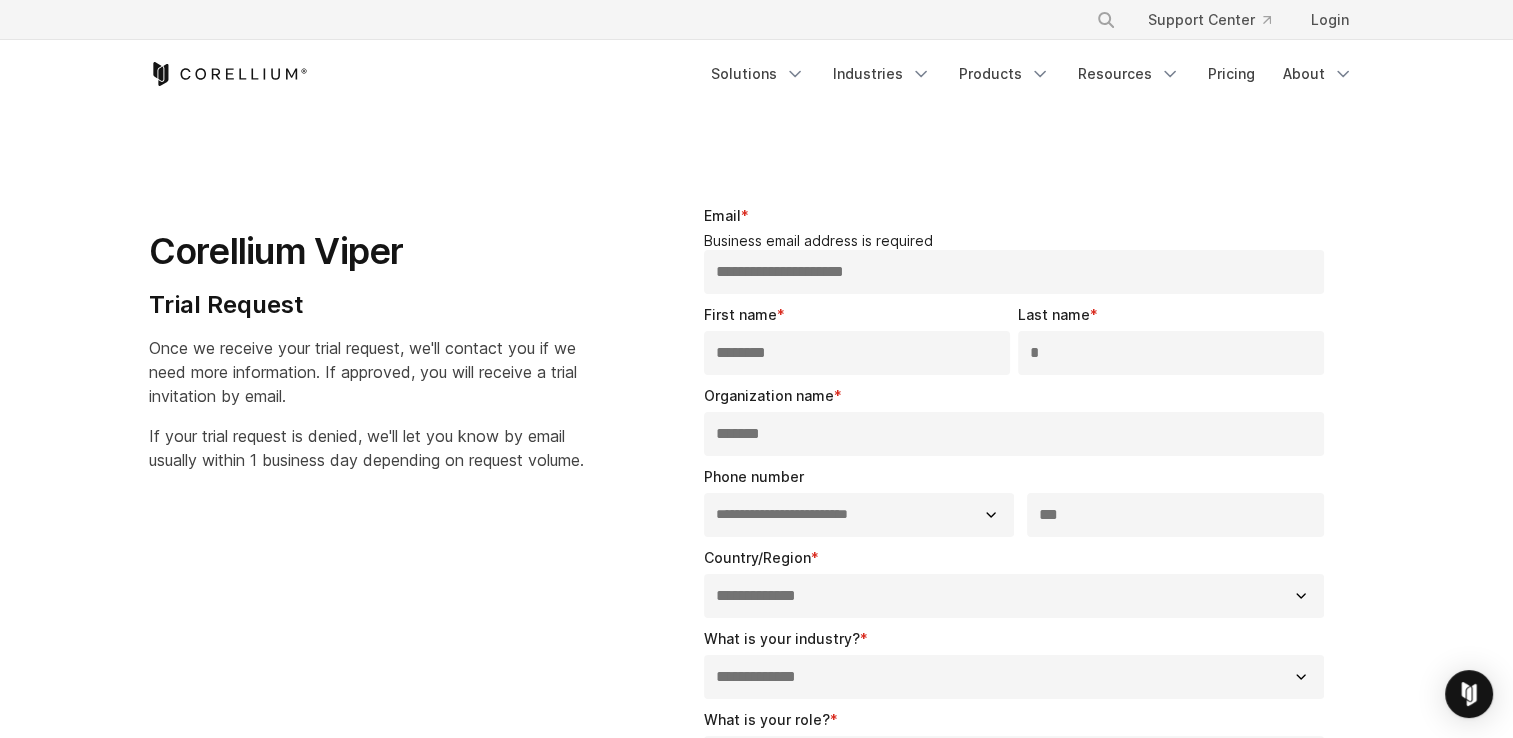 click on "*******" at bounding box center (1014, 434) 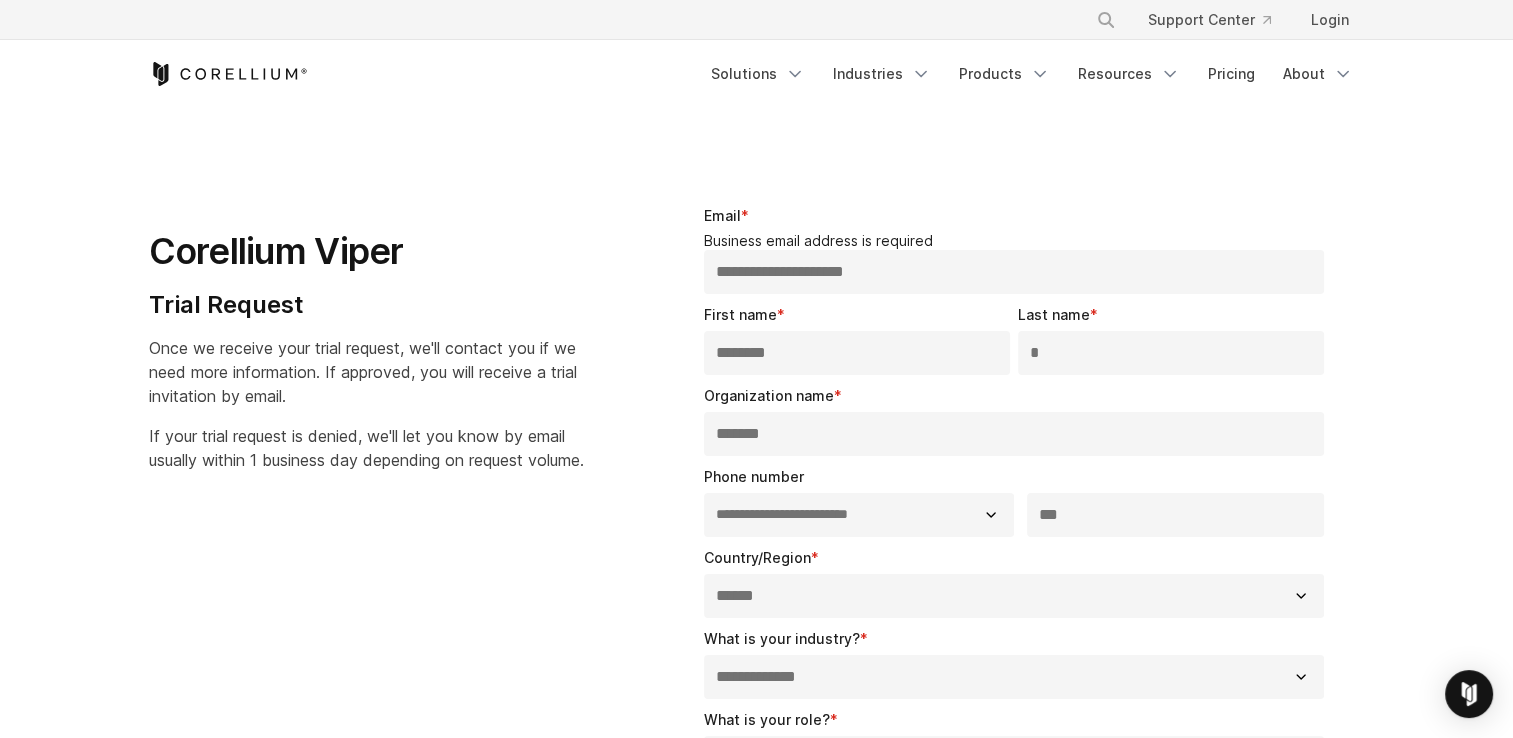 click on "**********" at bounding box center (1014, 596) 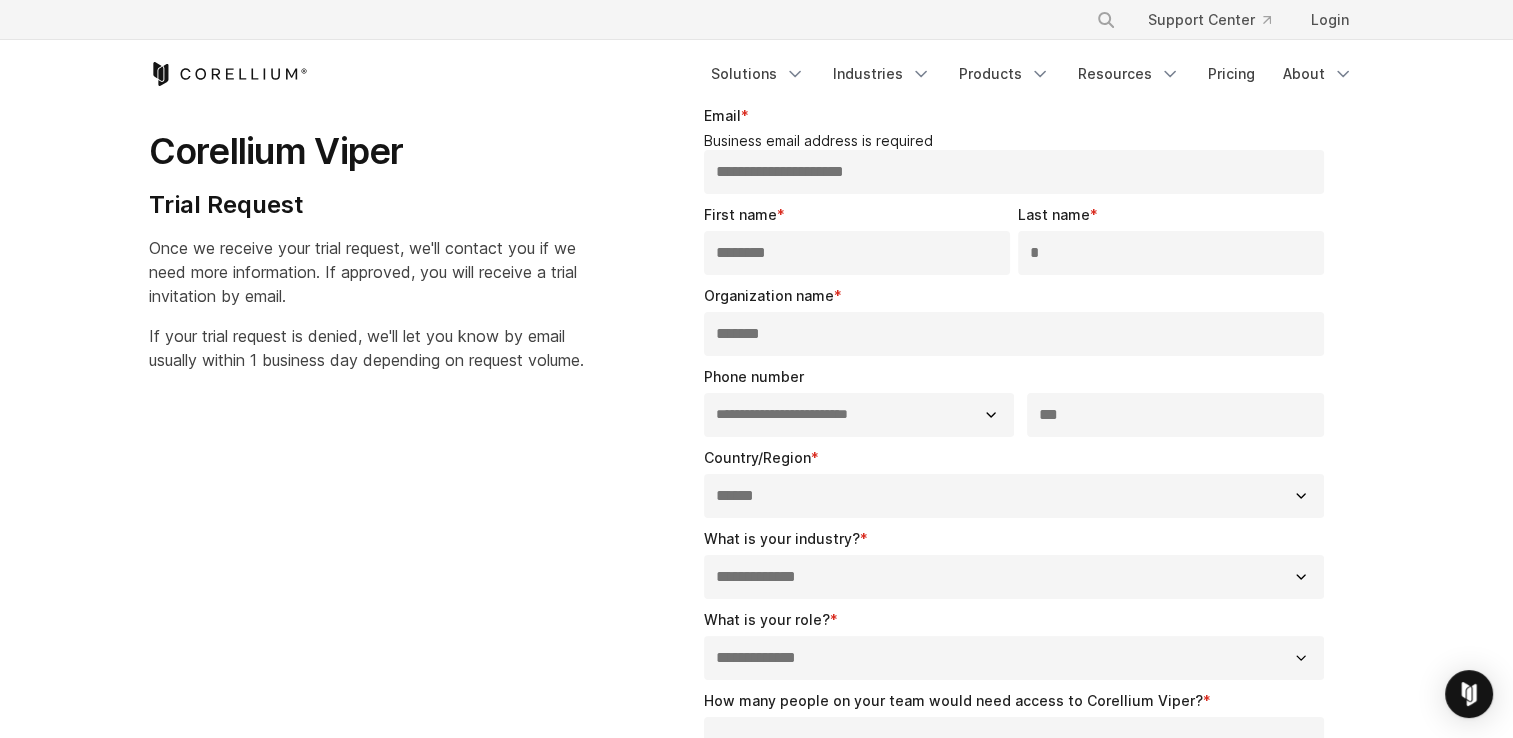 scroll, scrollTop: 200, scrollLeft: 0, axis: vertical 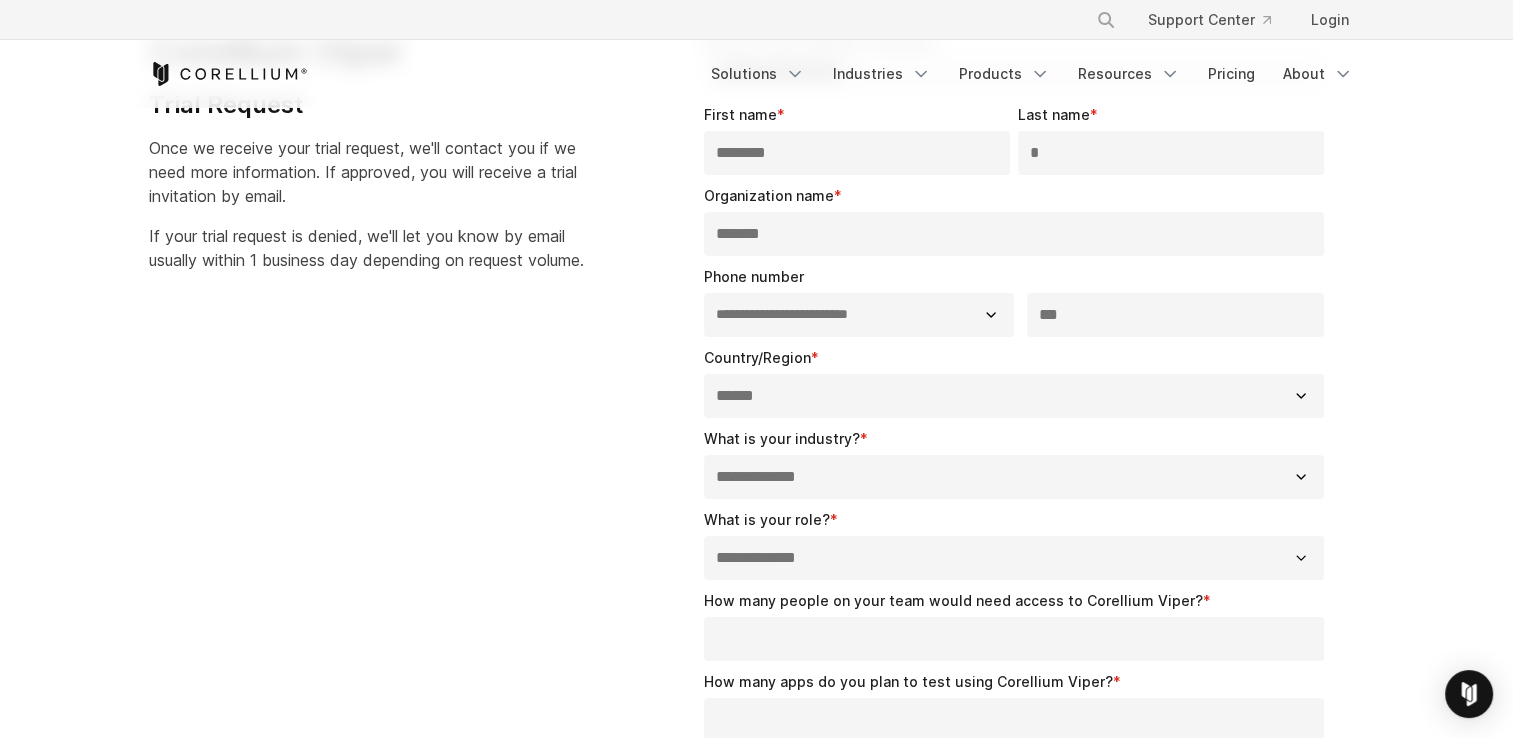 click on "**********" at bounding box center (1014, 477) 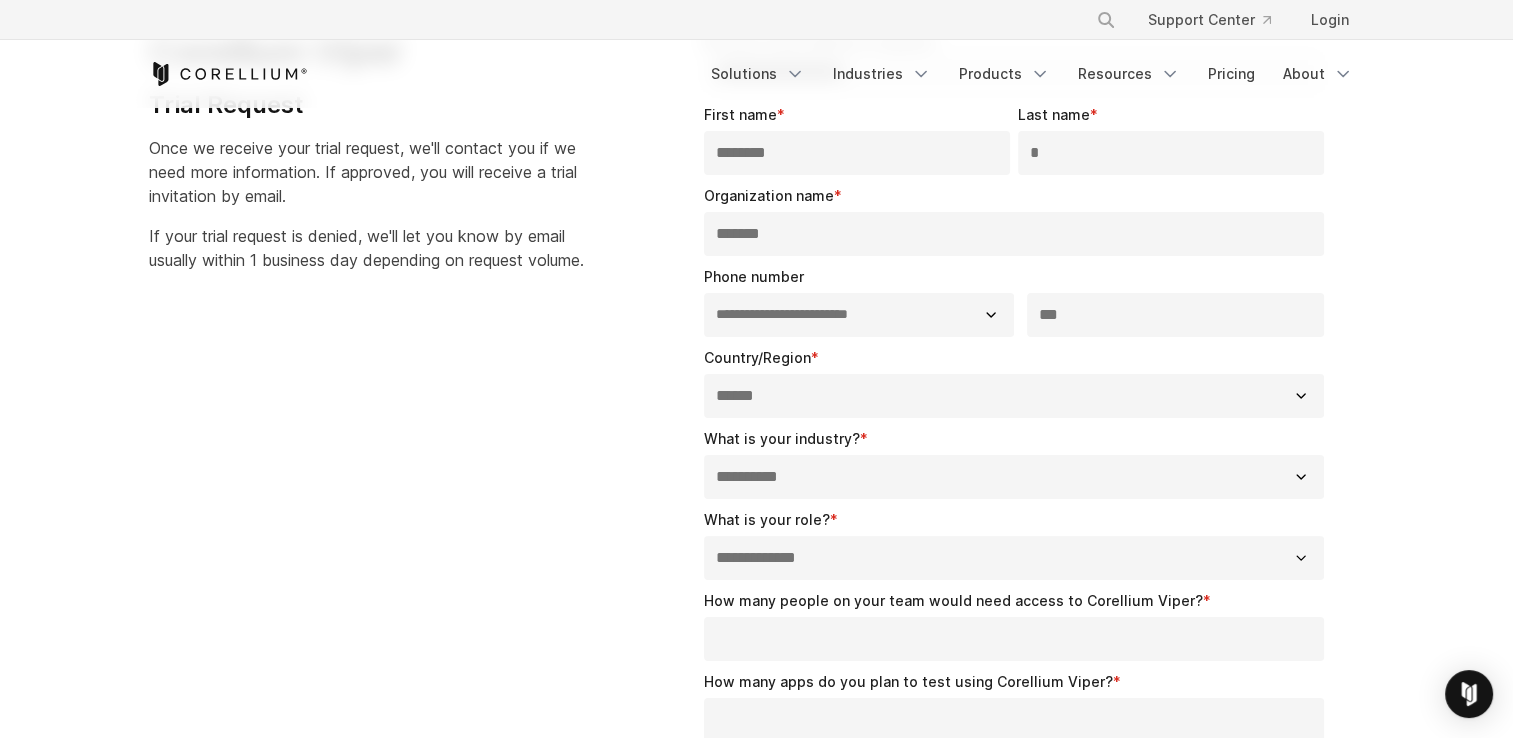 click on "**********" at bounding box center [1014, 477] 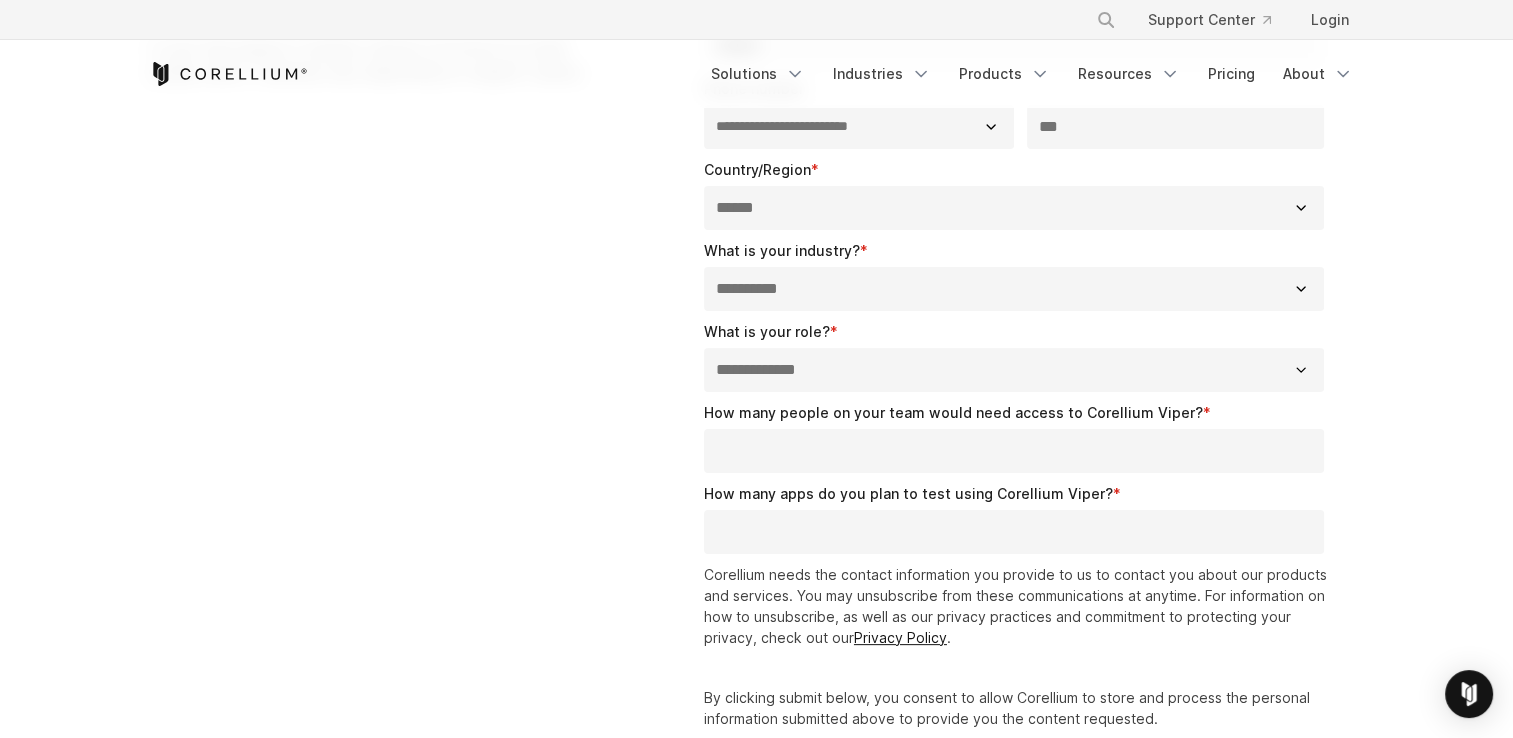 scroll, scrollTop: 400, scrollLeft: 0, axis: vertical 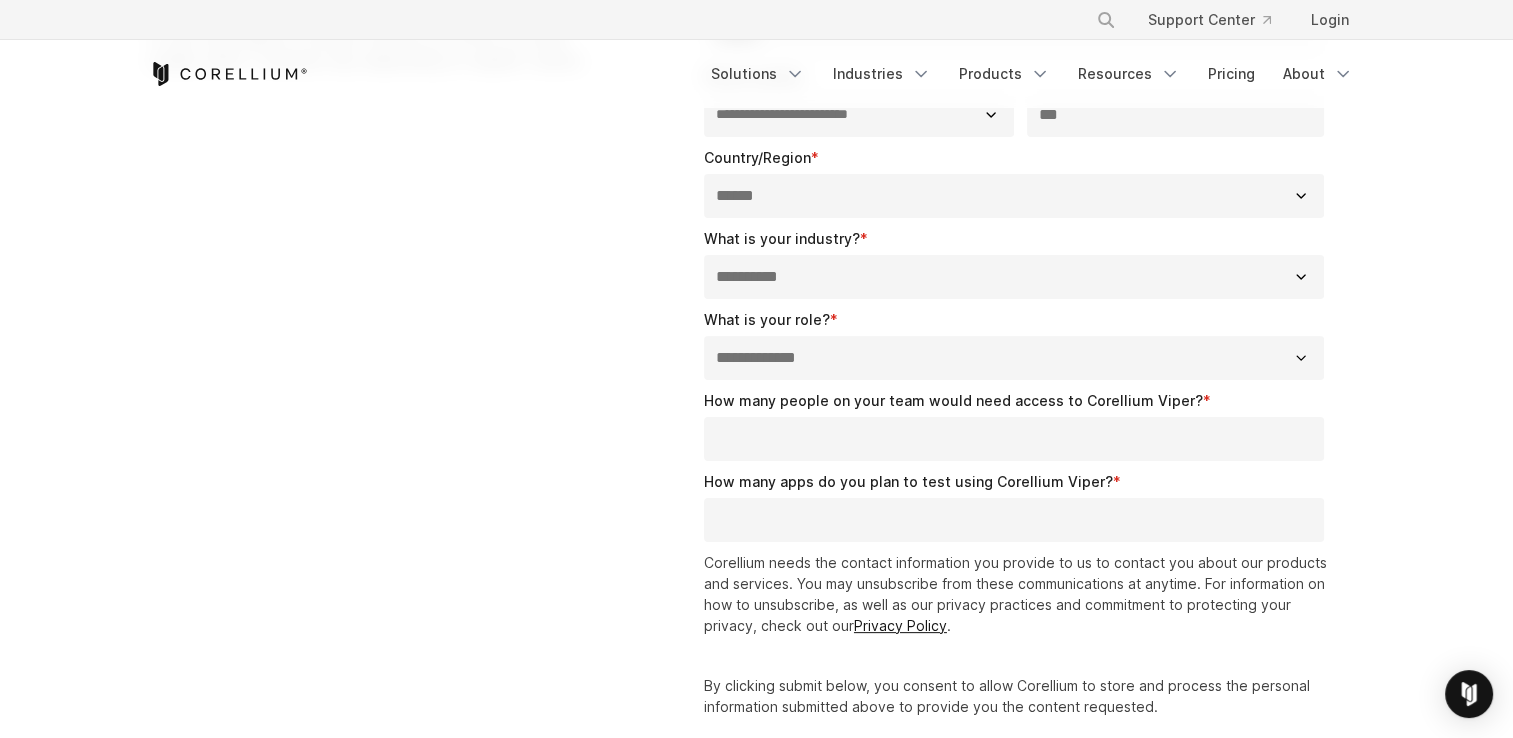 click on "**********" at bounding box center [1014, 358] 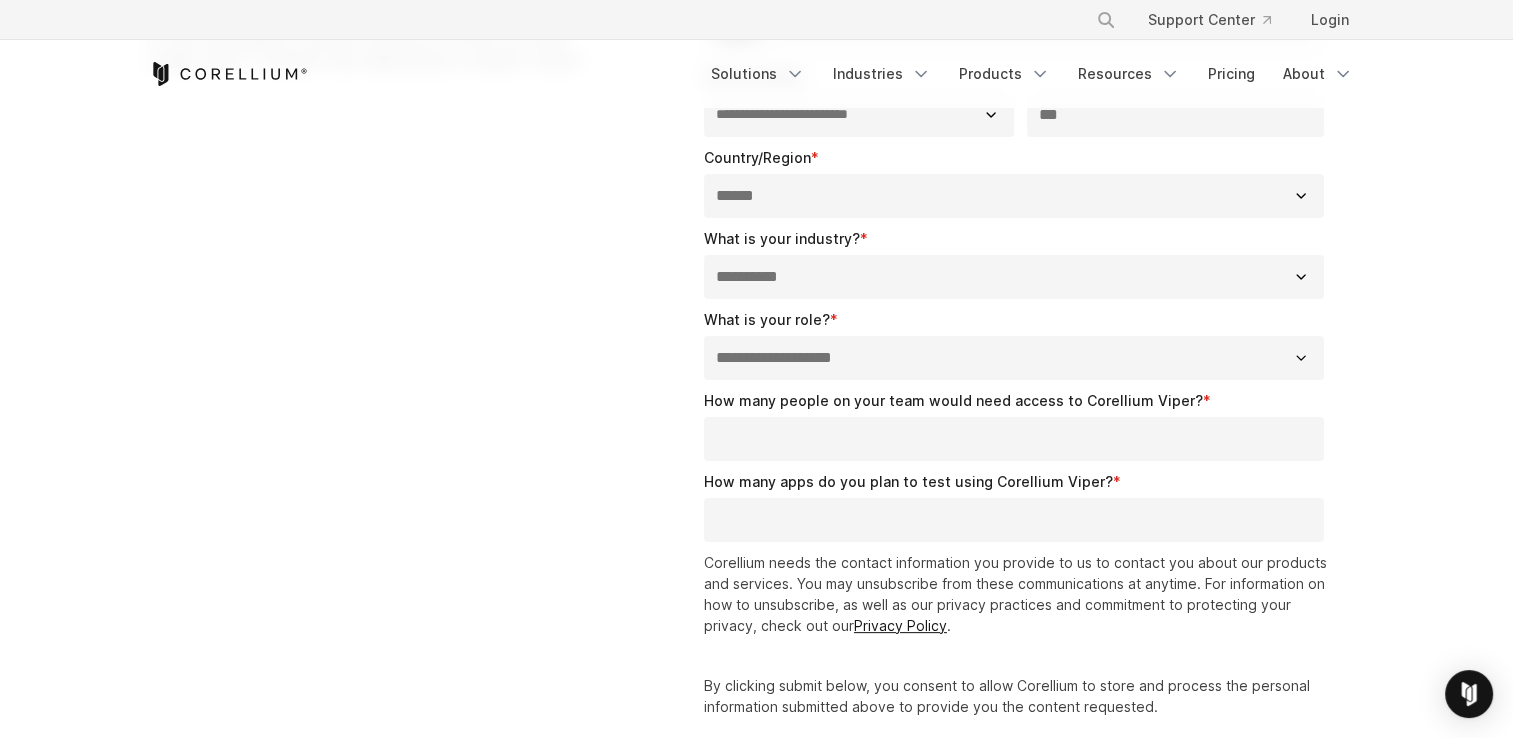 click on "**********" at bounding box center (1014, 358) 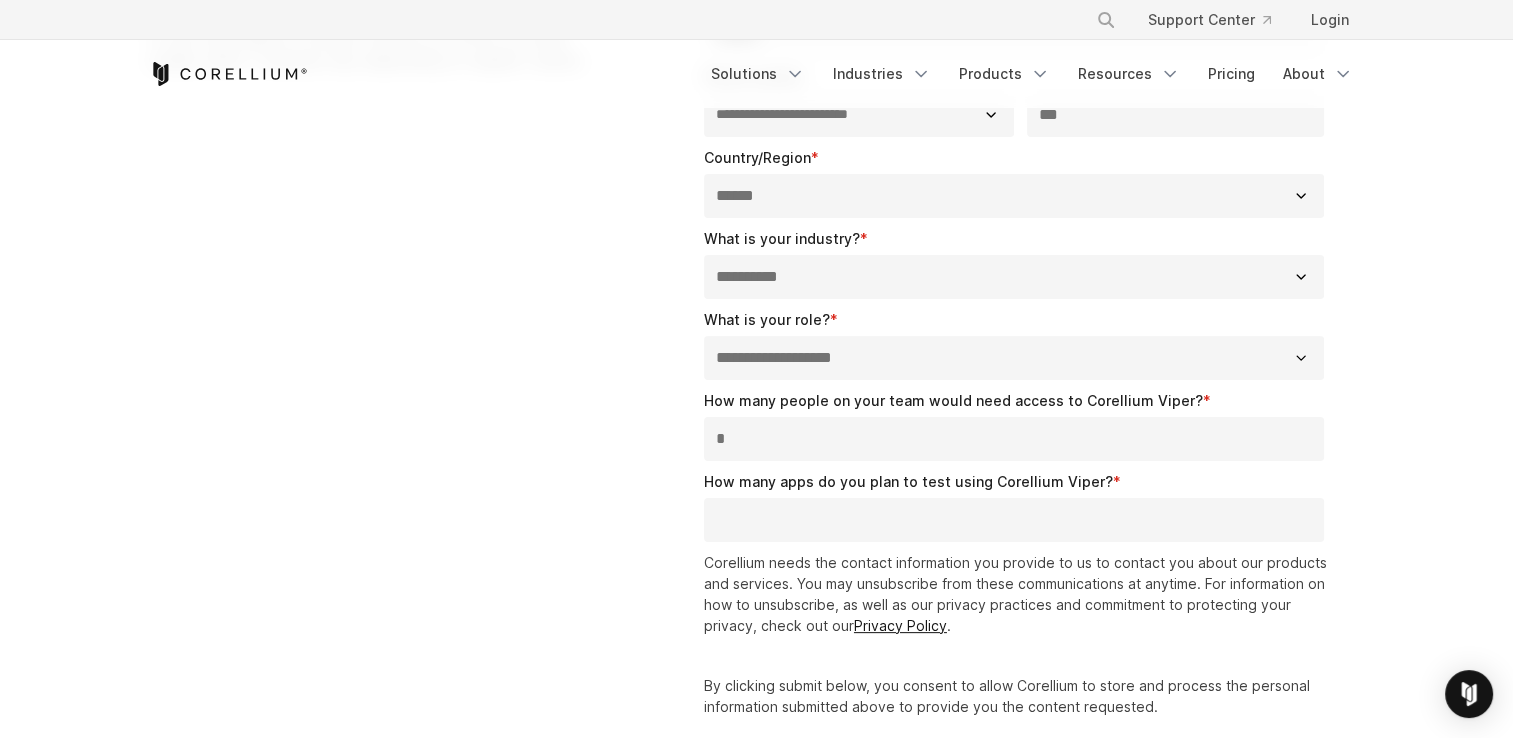 type on "*" 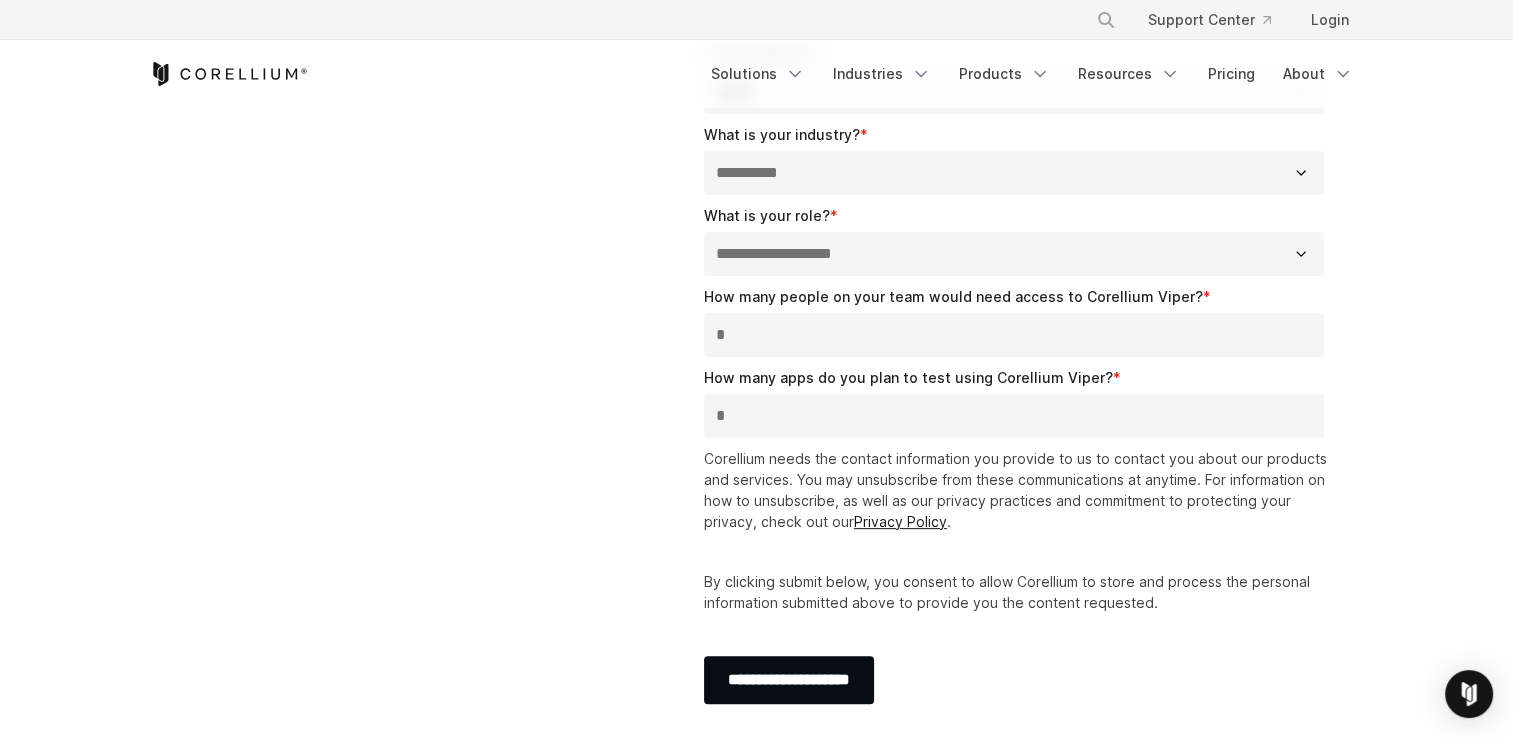 scroll, scrollTop: 500, scrollLeft: 0, axis: vertical 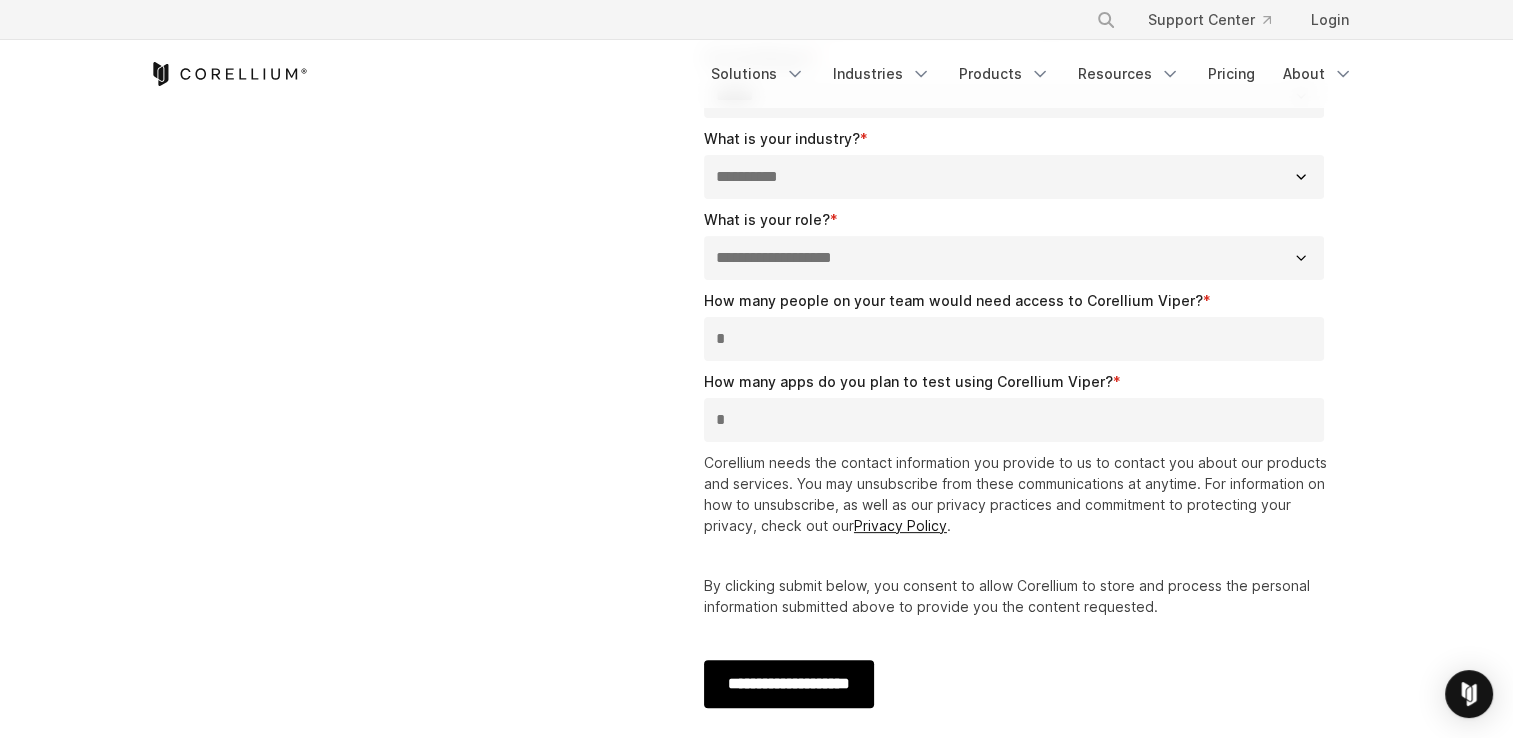 type on "*" 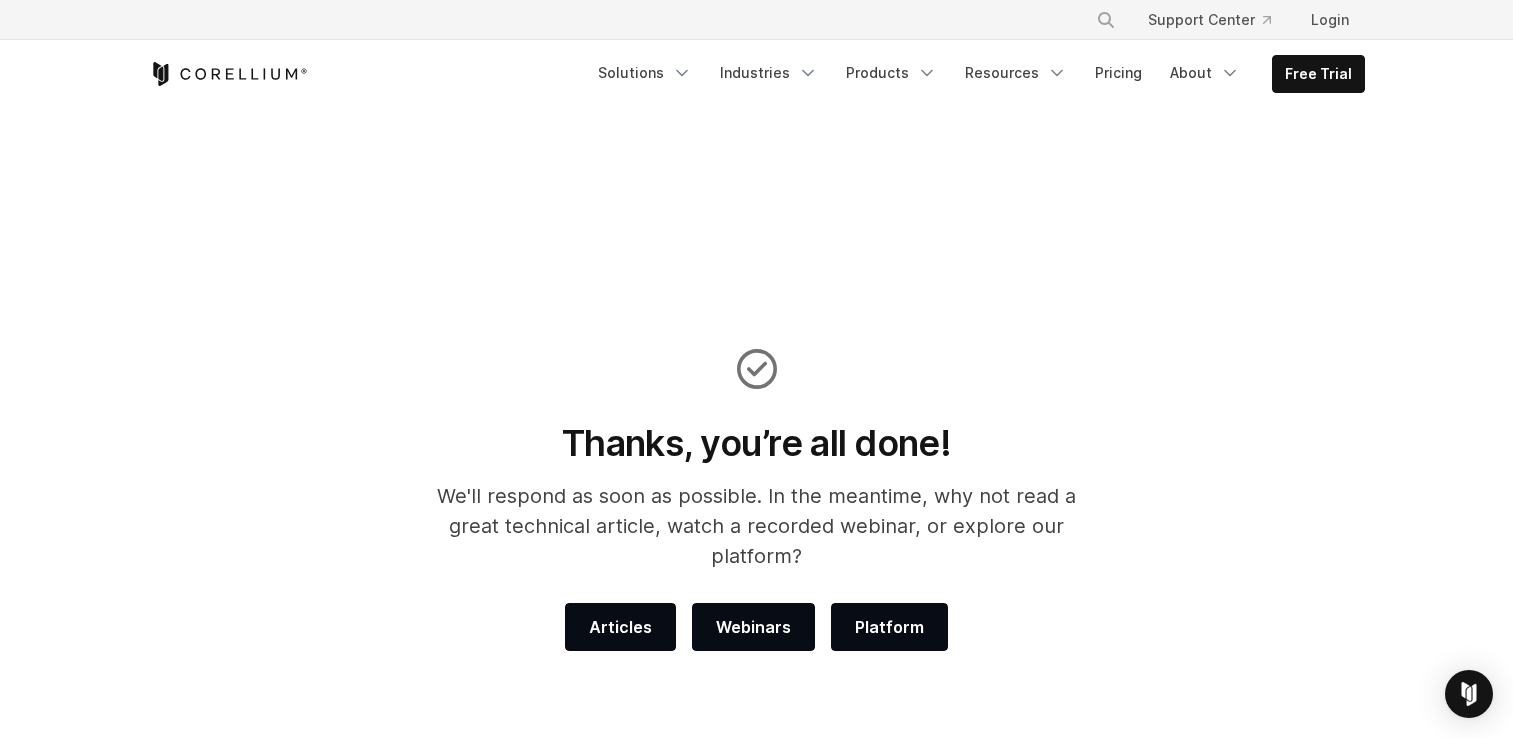 scroll, scrollTop: 0, scrollLeft: 0, axis: both 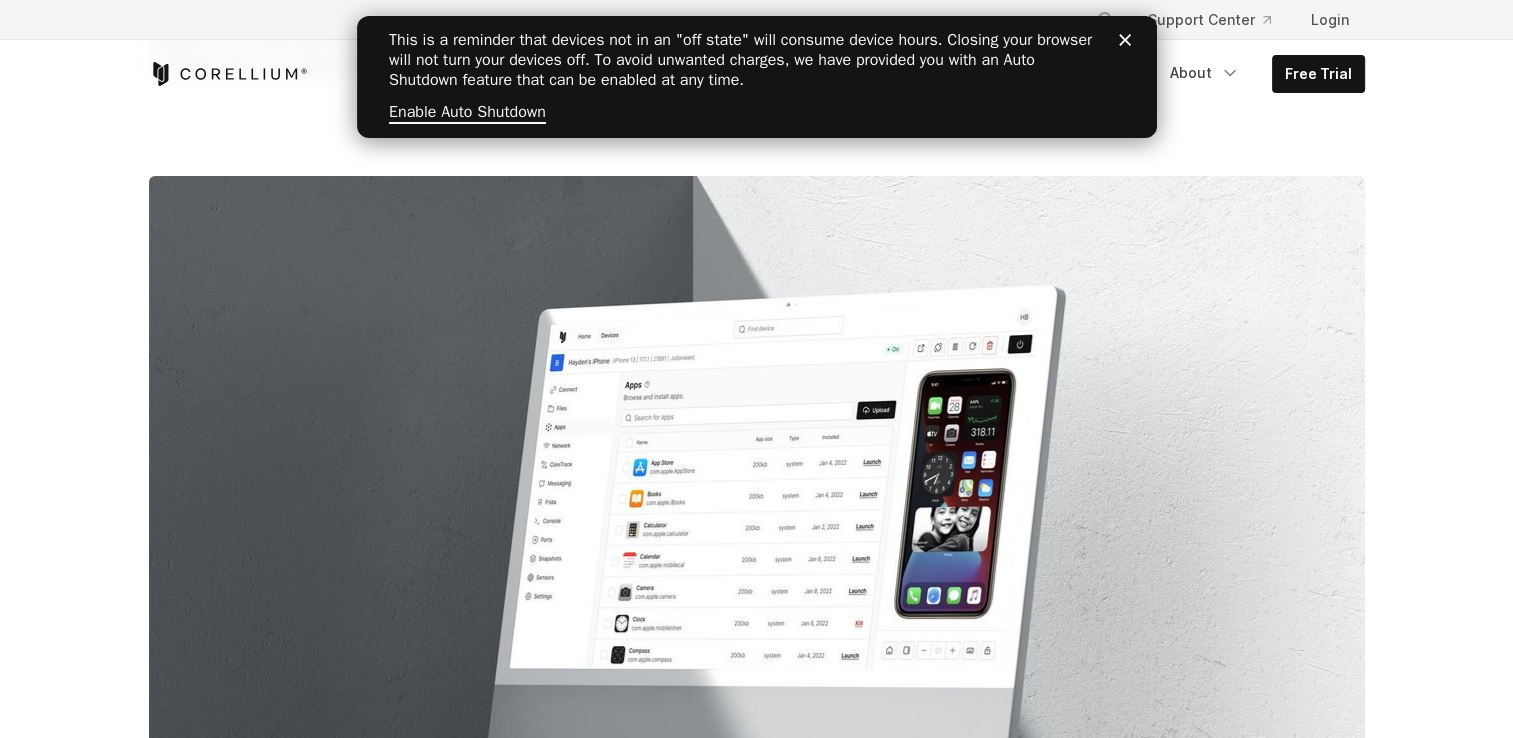 click 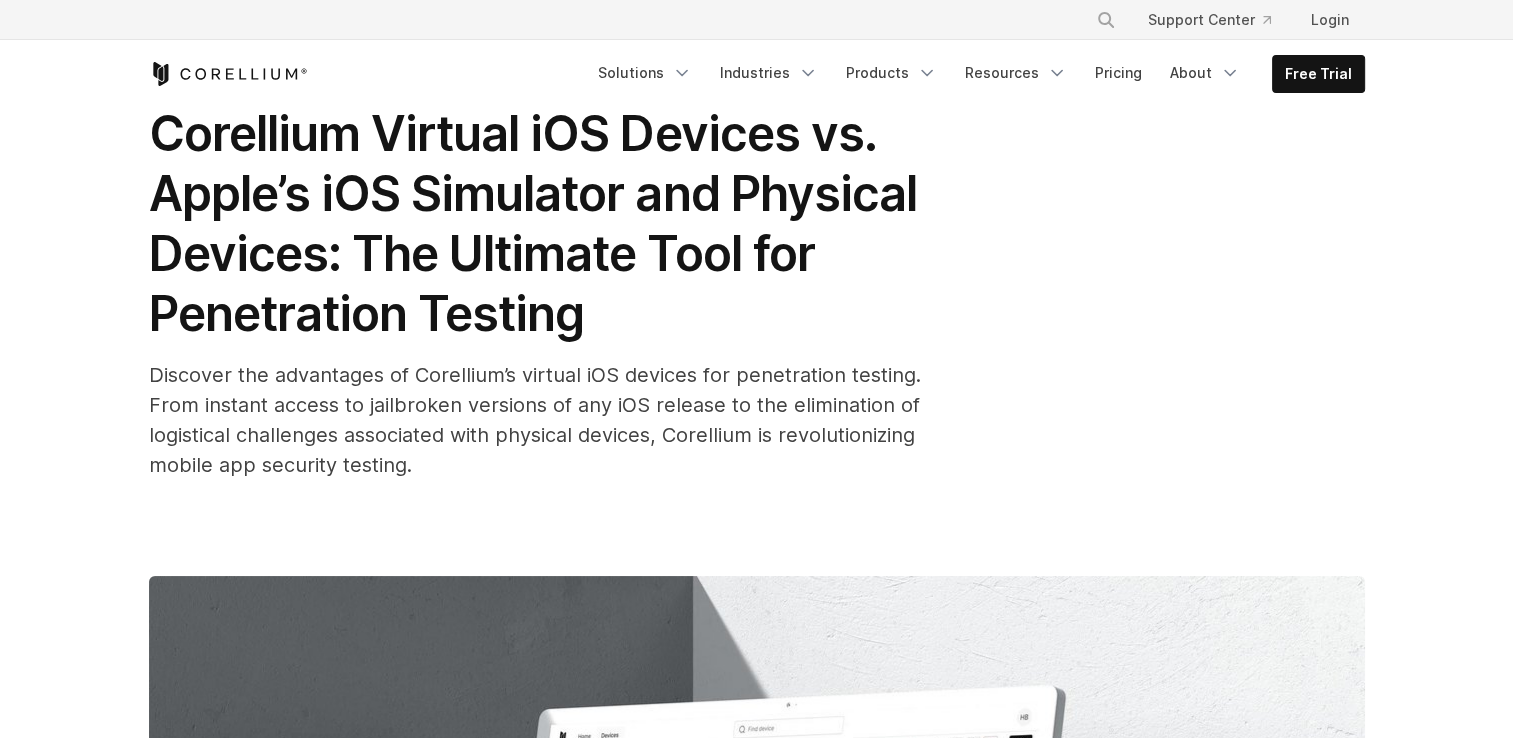 scroll, scrollTop: 0, scrollLeft: 0, axis: both 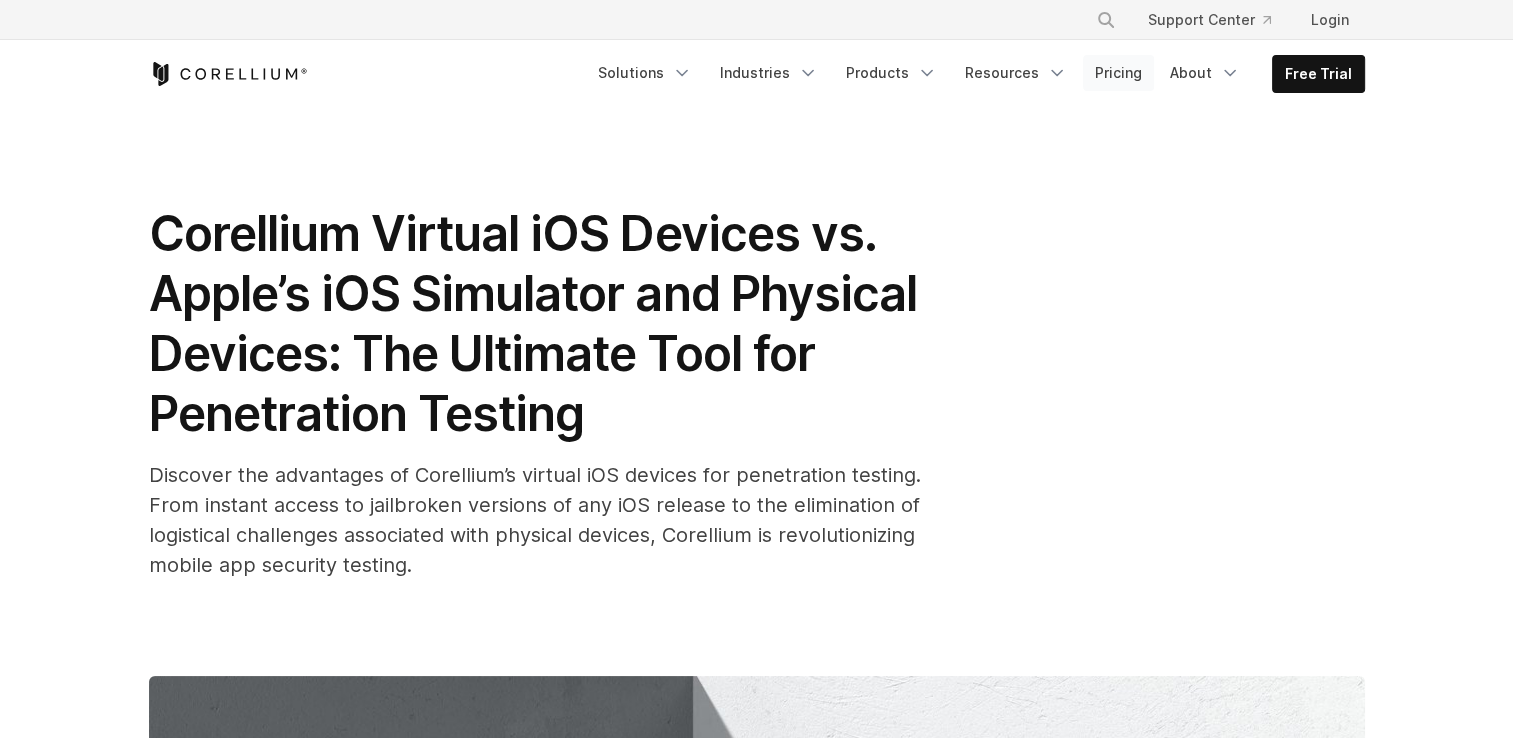 click on "Pricing" at bounding box center (1118, 73) 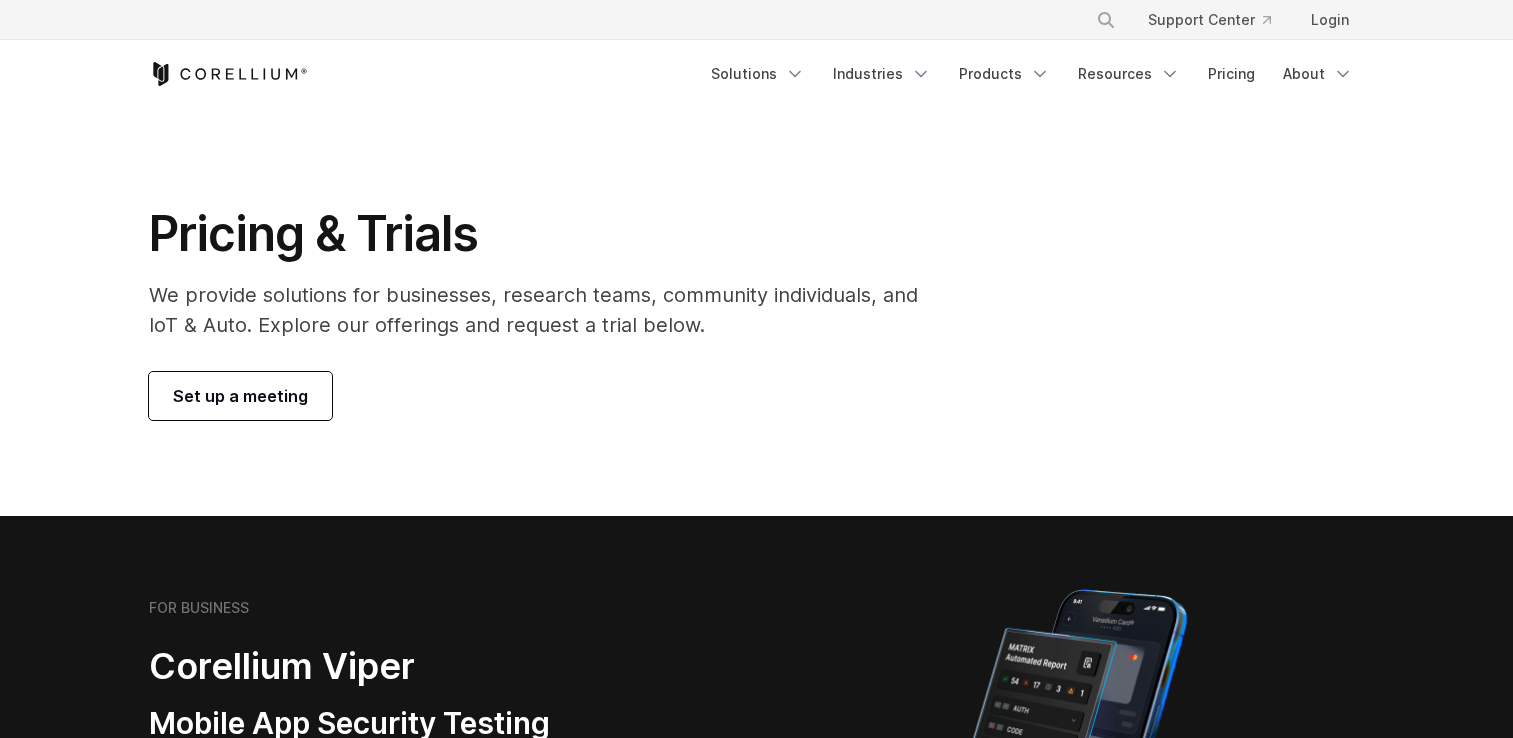 scroll, scrollTop: 0, scrollLeft: 0, axis: both 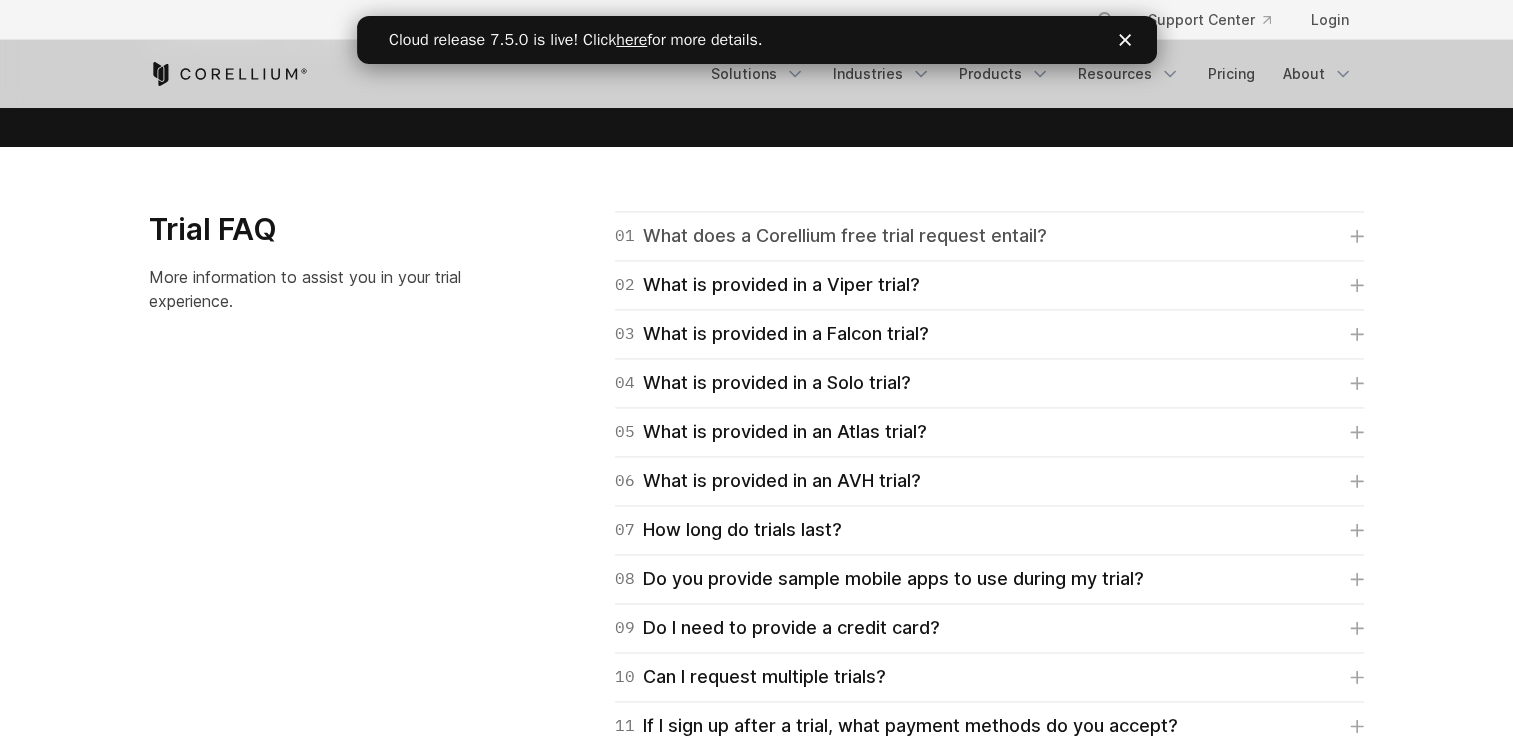 click on "01
What does a Corellium free trial request entail?" at bounding box center (831, 236) 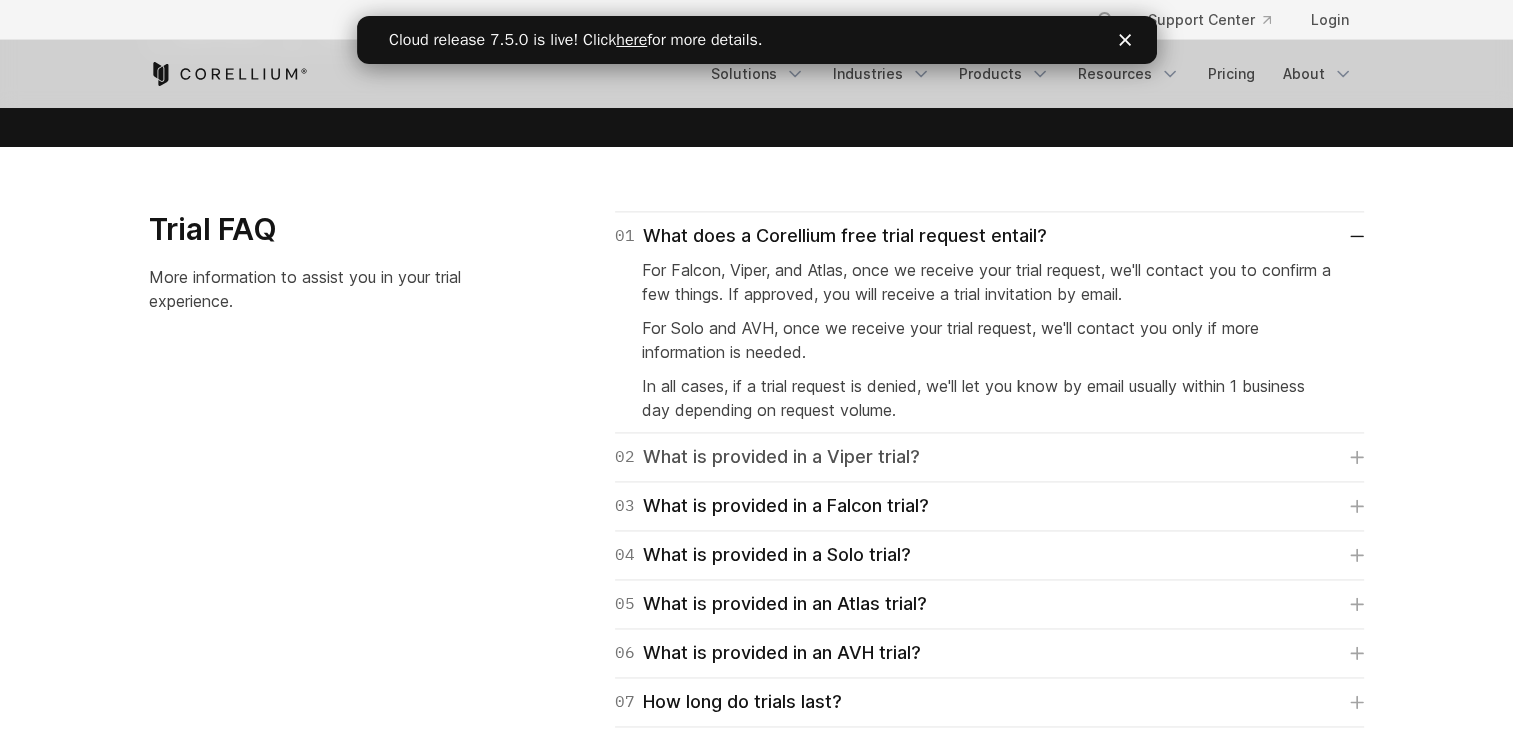click on "02
What is provided in a Viper trial?" at bounding box center [767, 457] 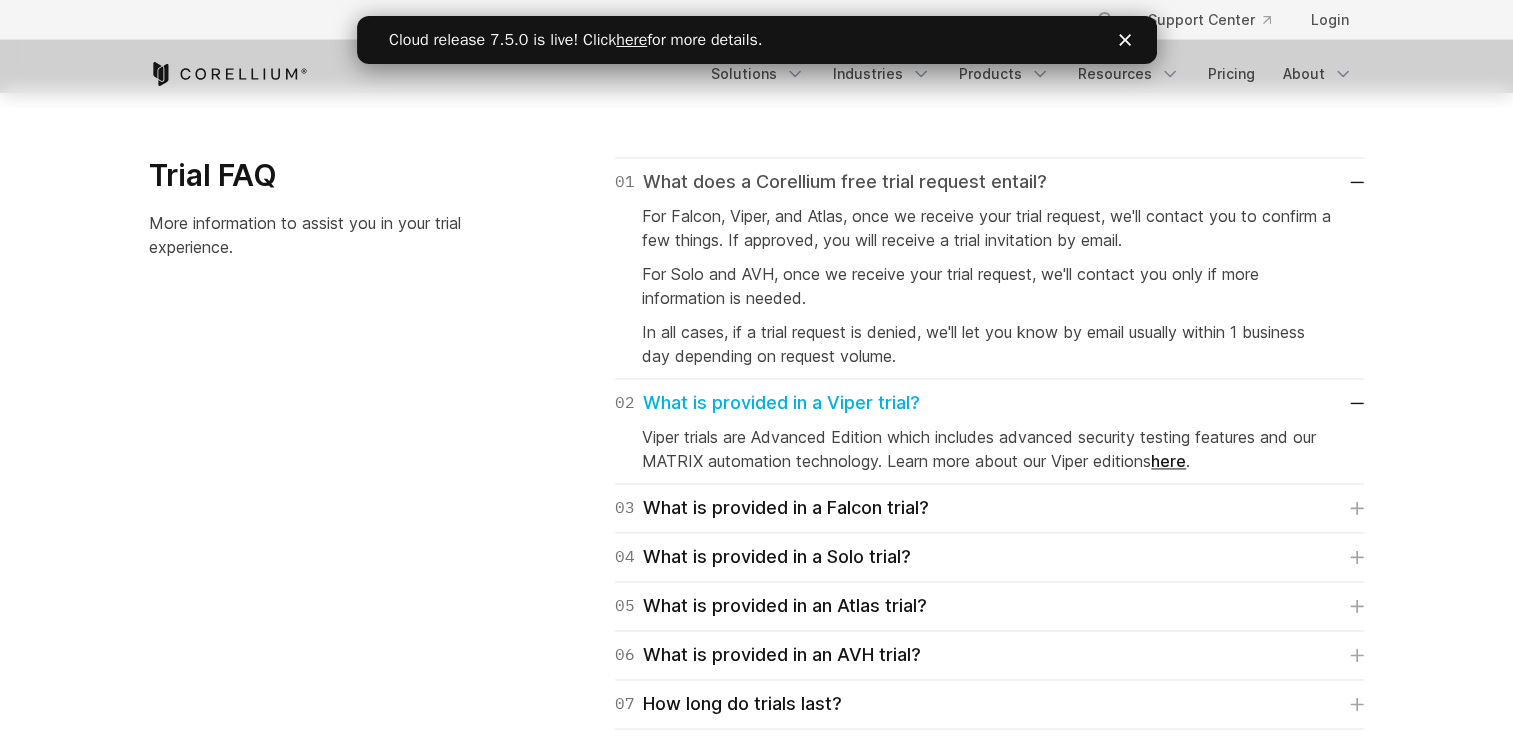 scroll, scrollTop: 2900, scrollLeft: 0, axis: vertical 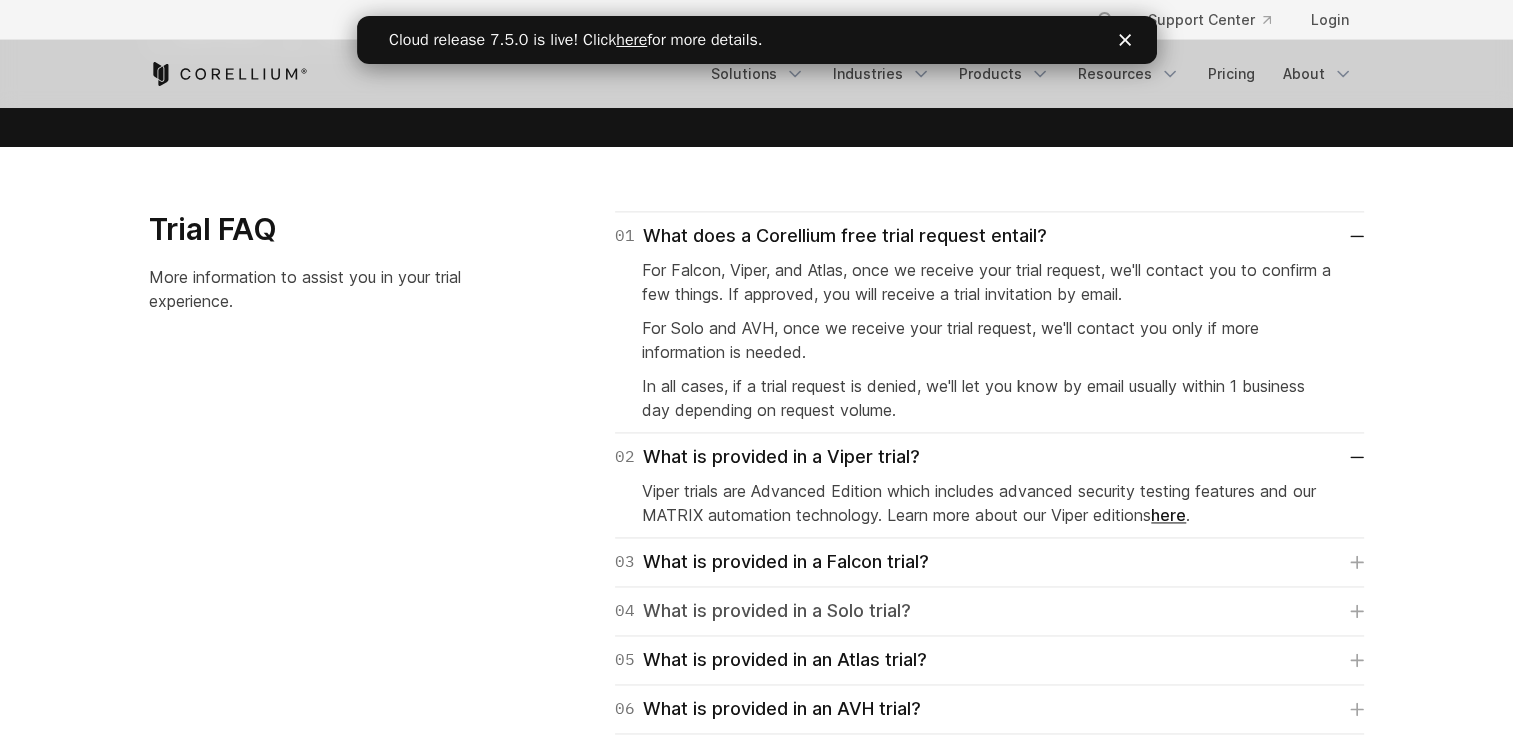 click on "04
What is provided in a Solo trial?" at bounding box center (763, 611) 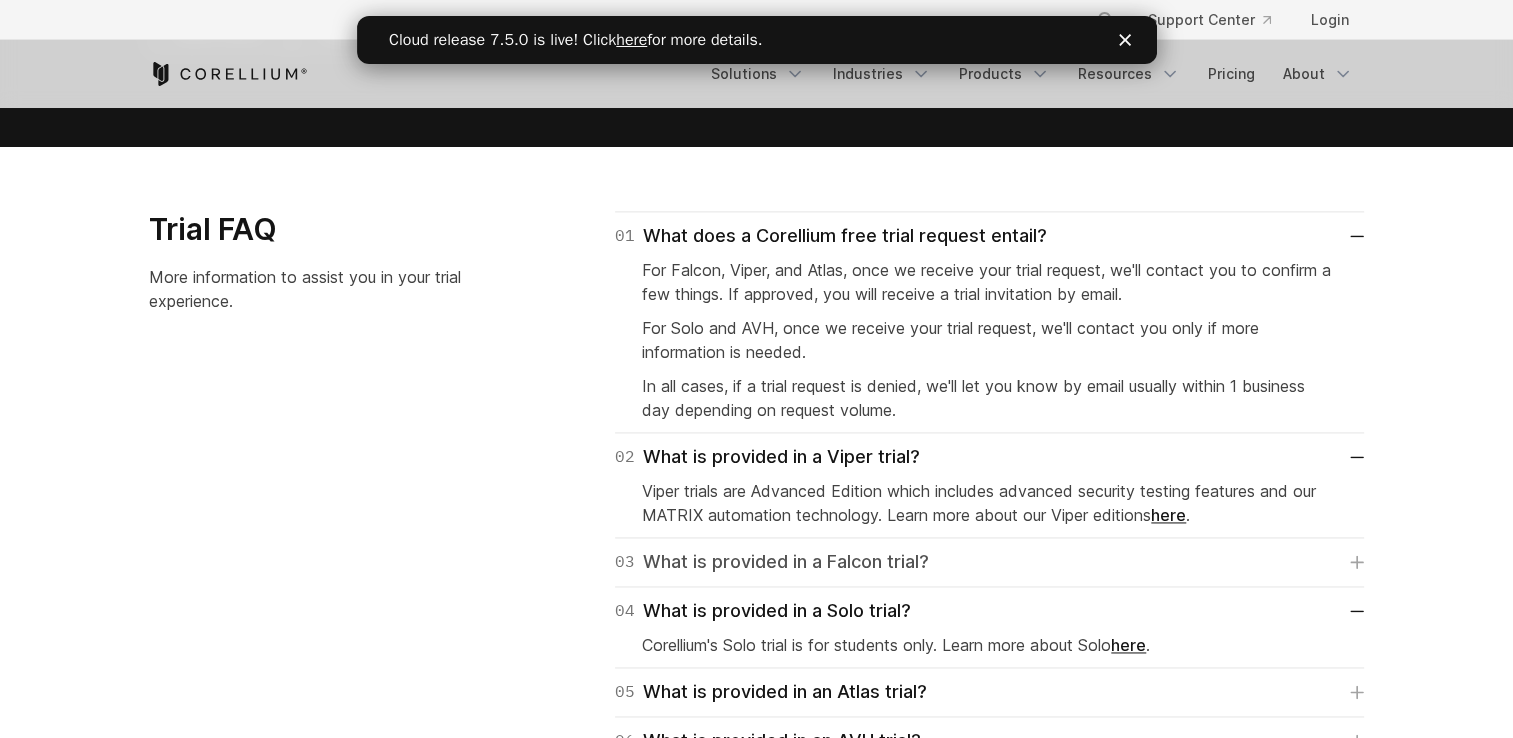 click on "03
What is provided in a Falcon trial?" at bounding box center (989, 562) 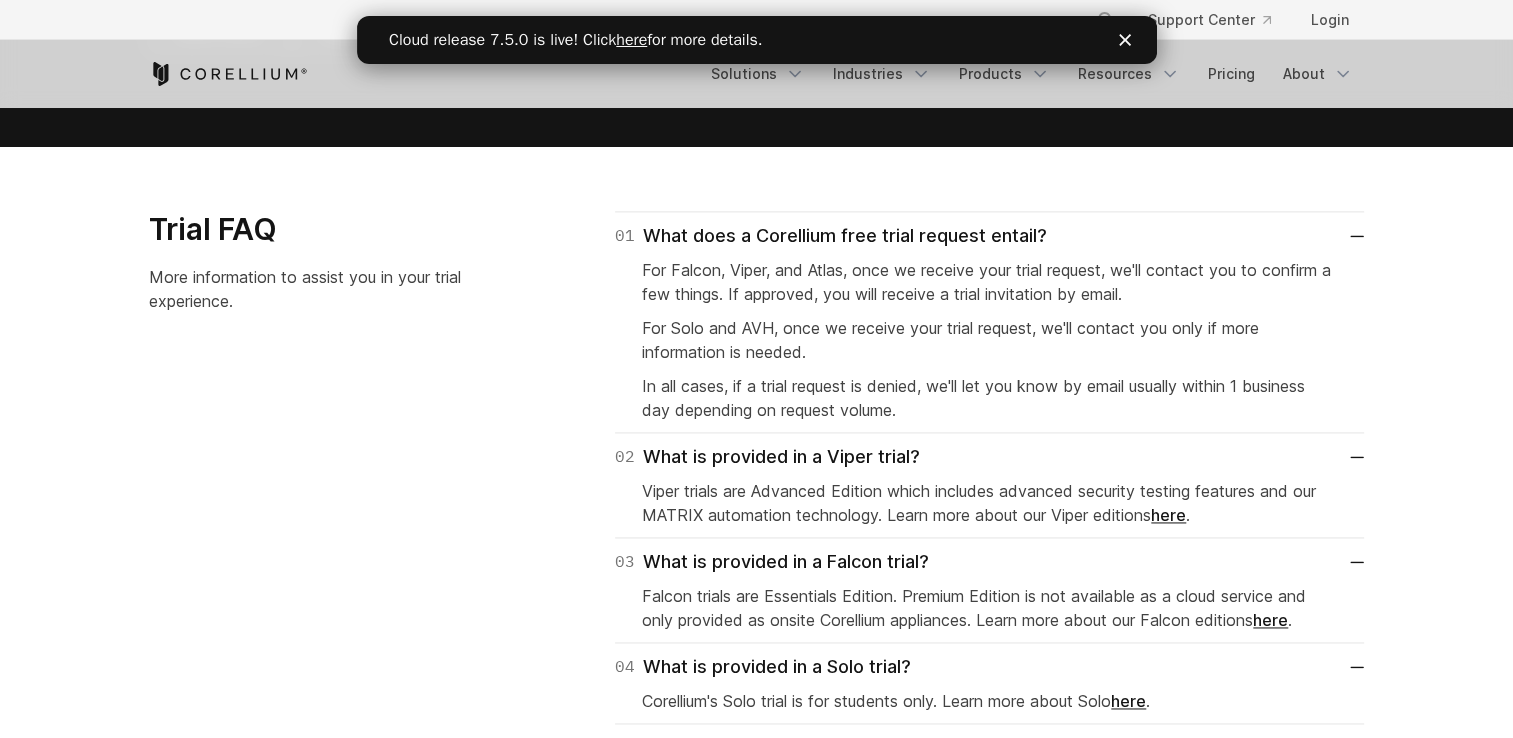 click on "Falcon trials are Essentials Edition. Premium Edition is not available as a cloud service and only provided as onsite Corellium appliances. Learn more about our Falcon editions  here ." at bounding box center (989, 608) 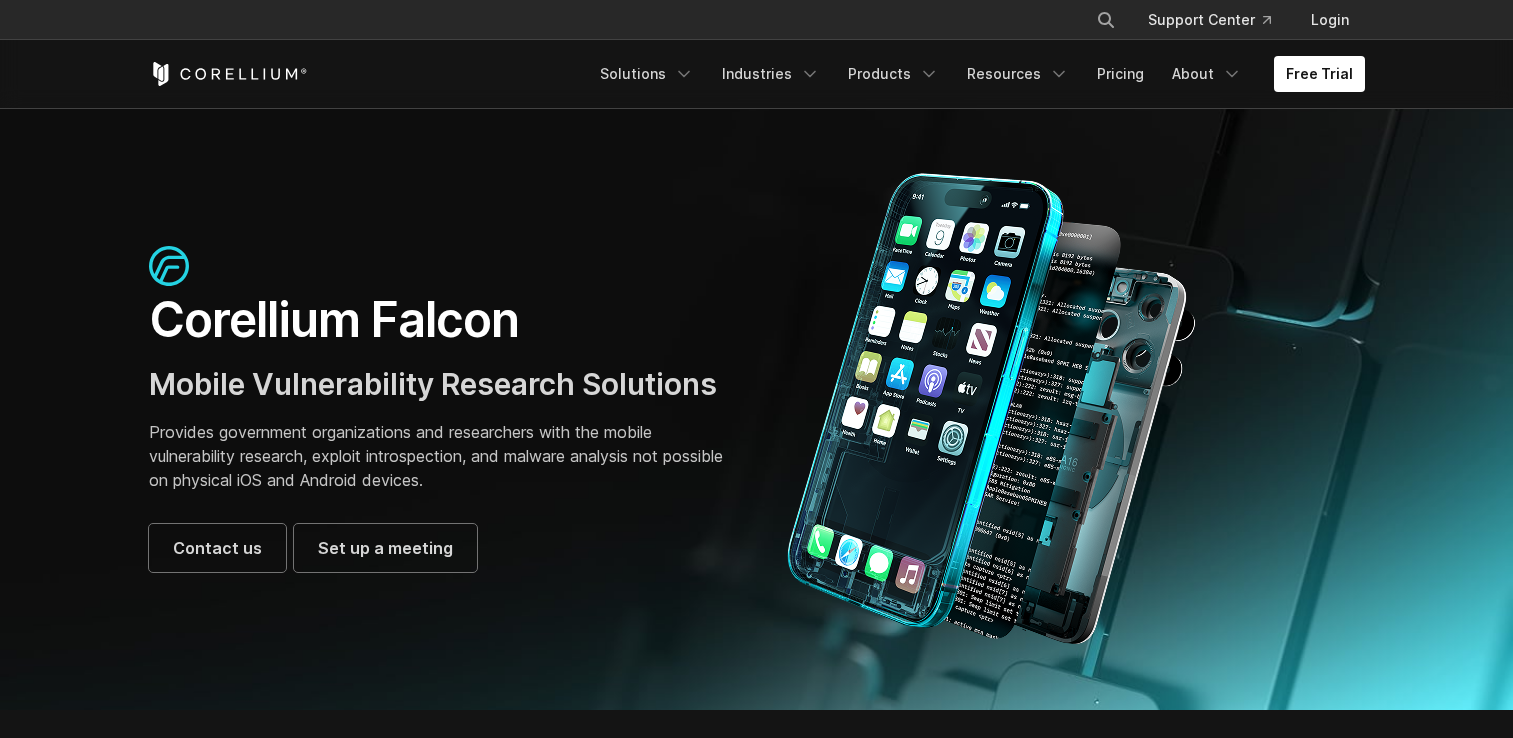 scroll, scrollTop: 0, scrollLeft: 0, axis: both 